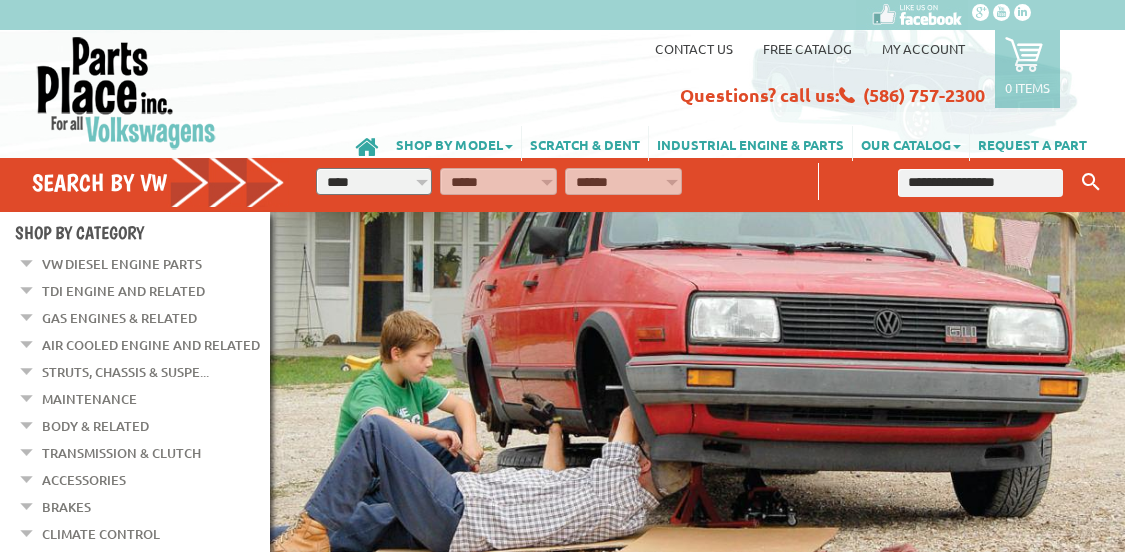 scroll, scrollTop: 0, scrollLeft: 0, axis: both 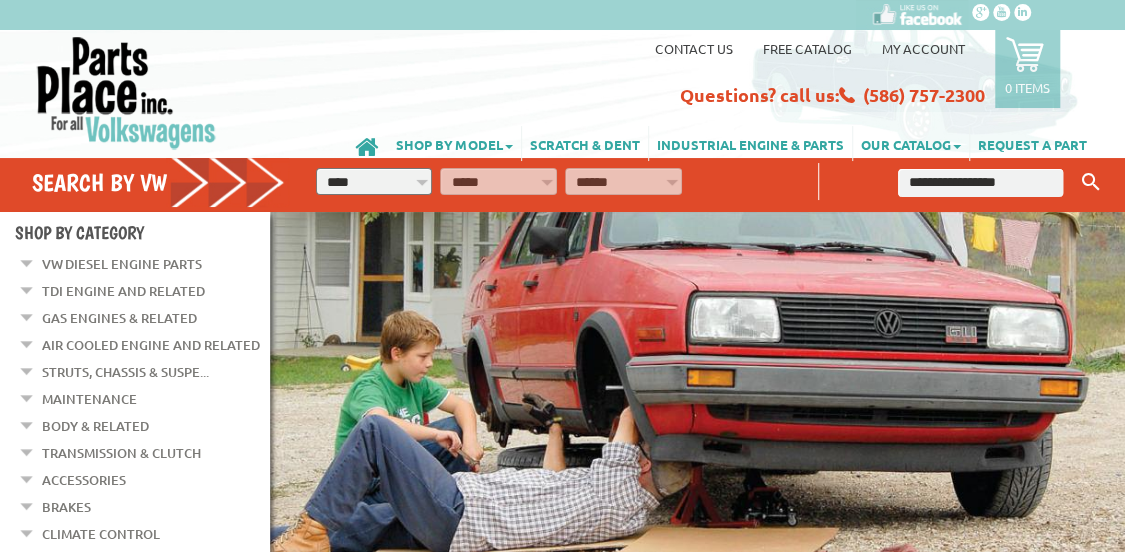 select on "*********" 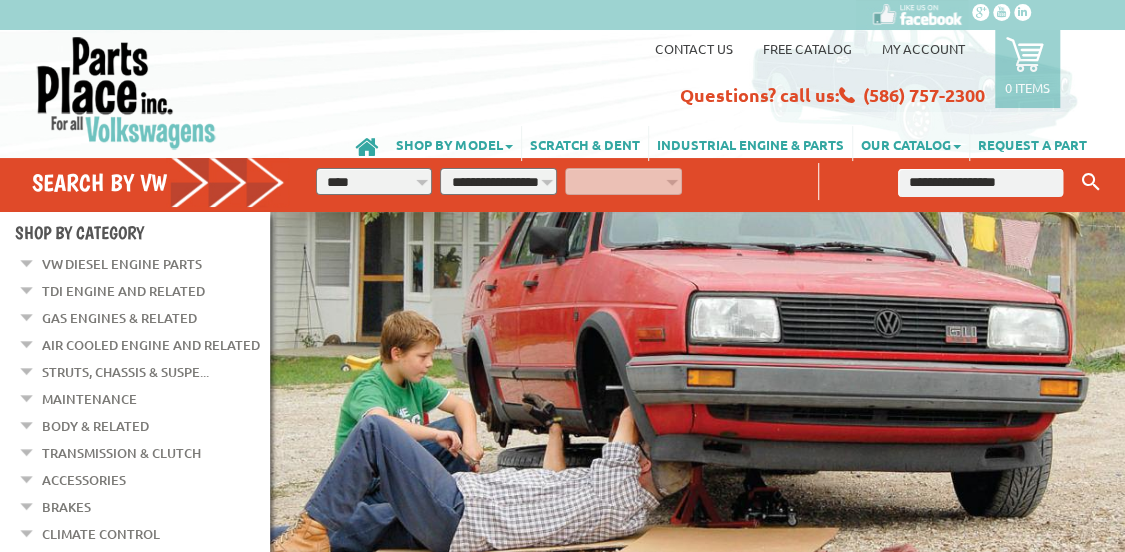 click on "**********" at bounding box center (498, 181) 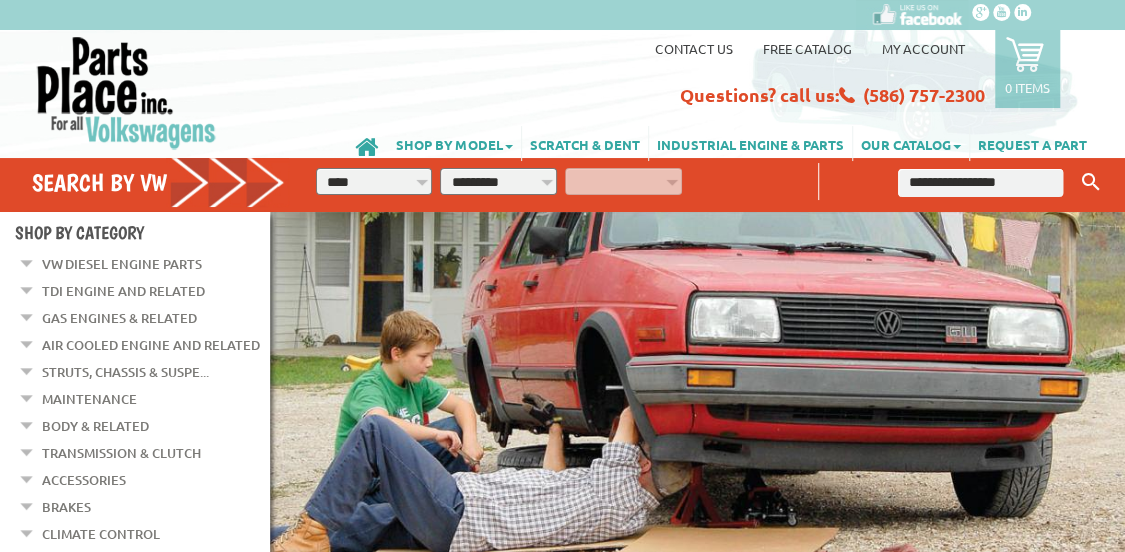 click on "**********" at bounding box center (498, 181) 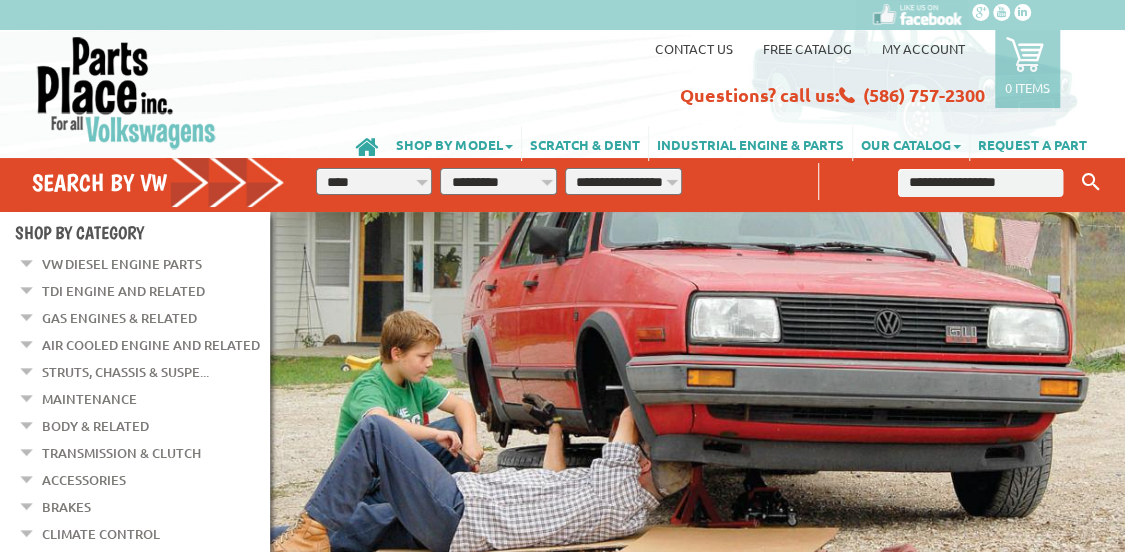 click on "**********" at bounding box center [623, 181] 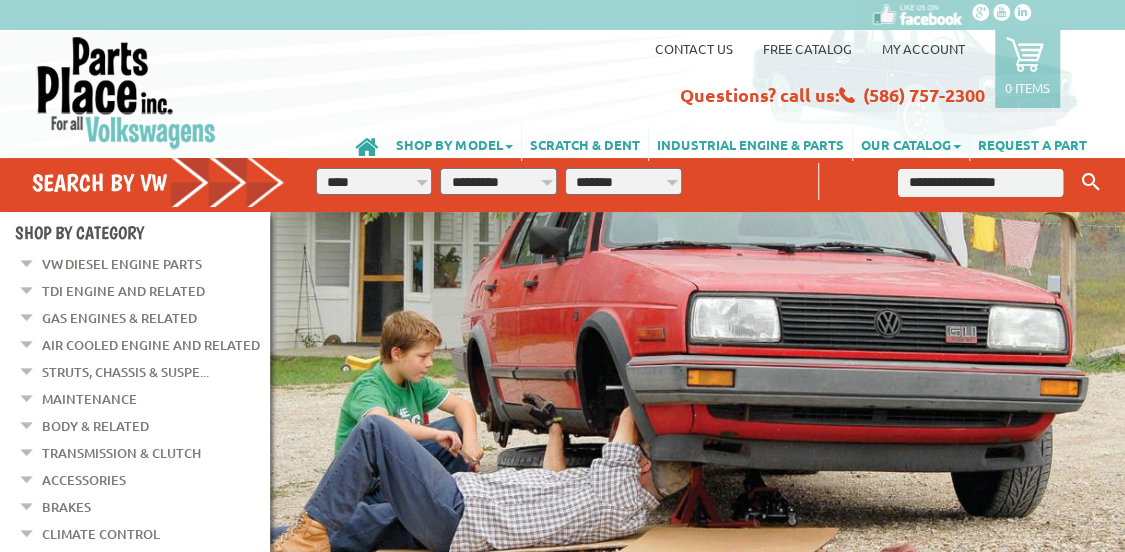 click on "**********" at bounding box center (623, 181) 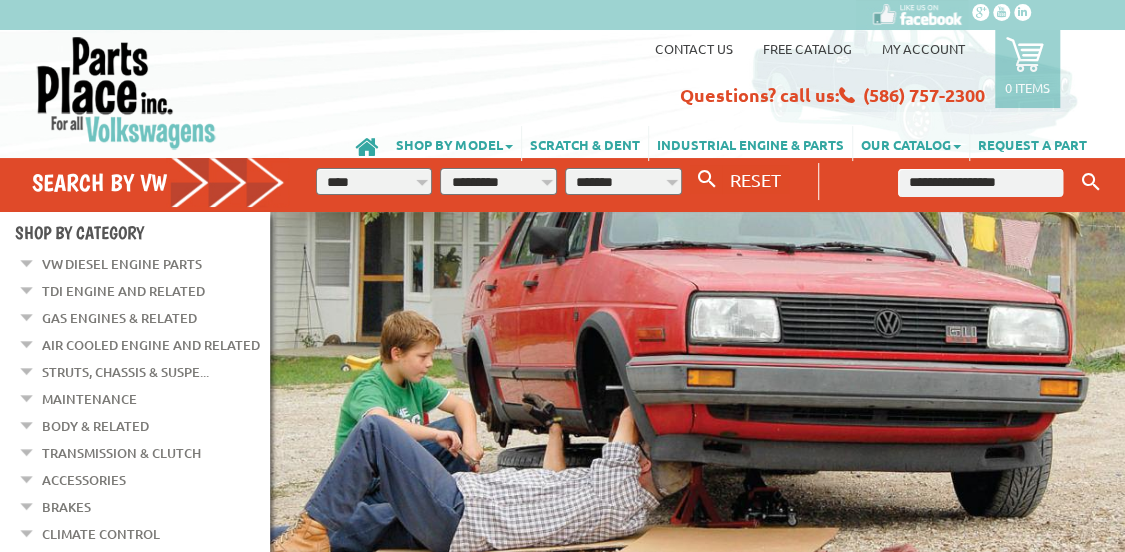click at bounding box center (980, 183) 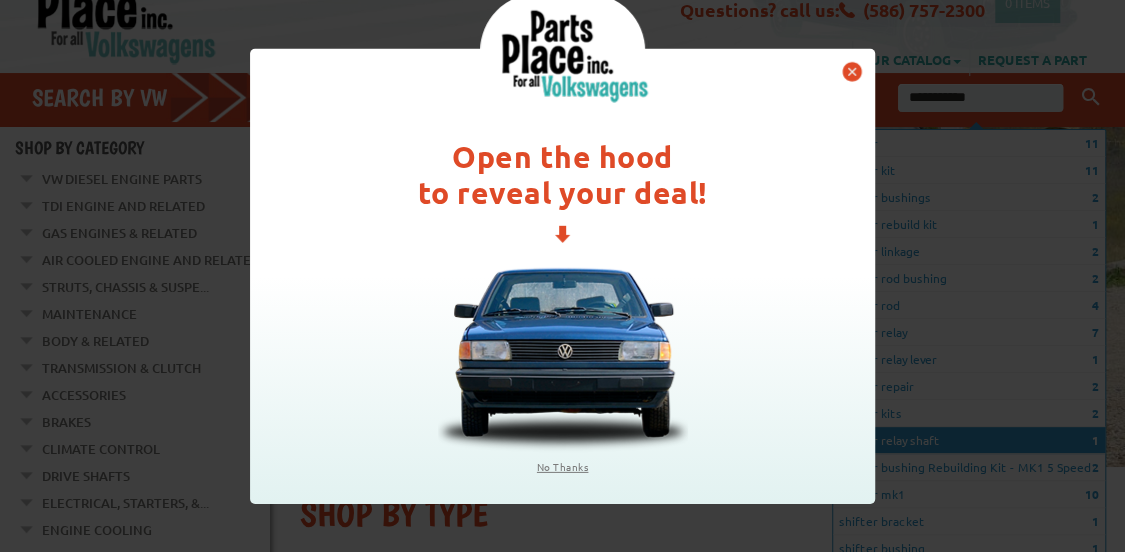 scroll, scrollTop: 86, scrollLeft: 0, axis: vertical 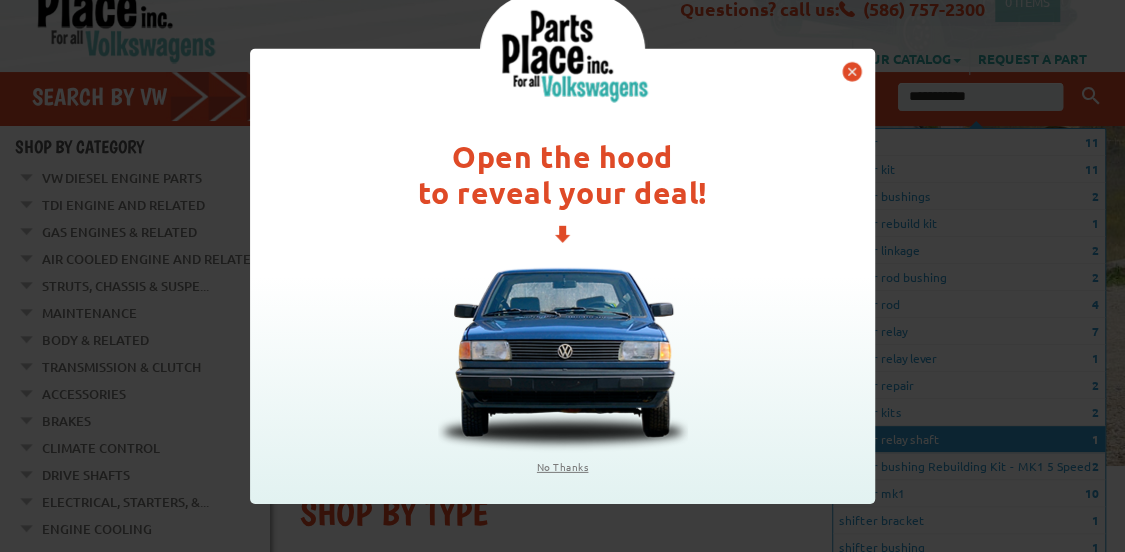 type on "**********" 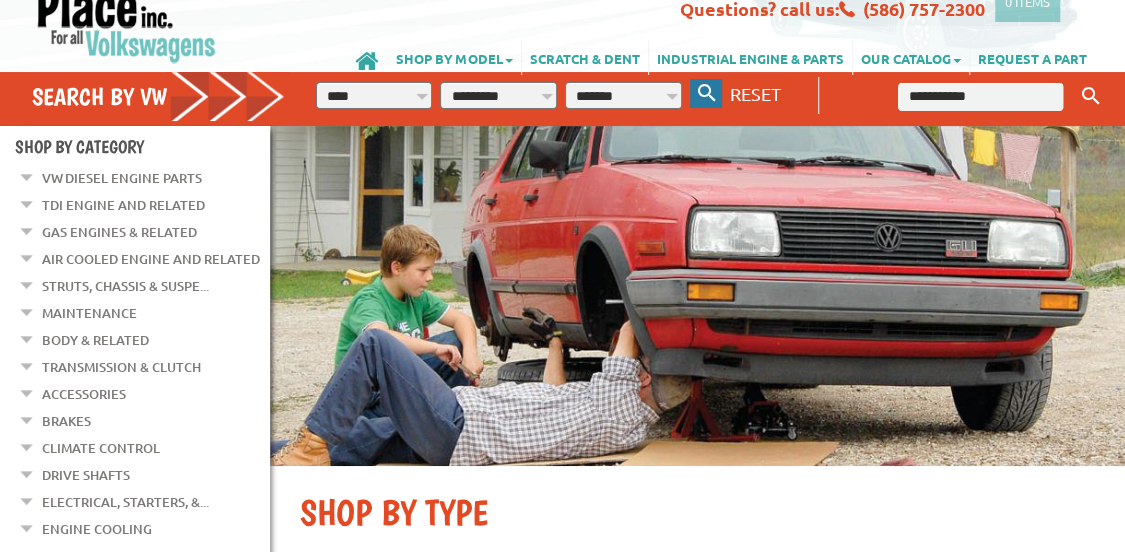 click at bounding box center [707, 93] 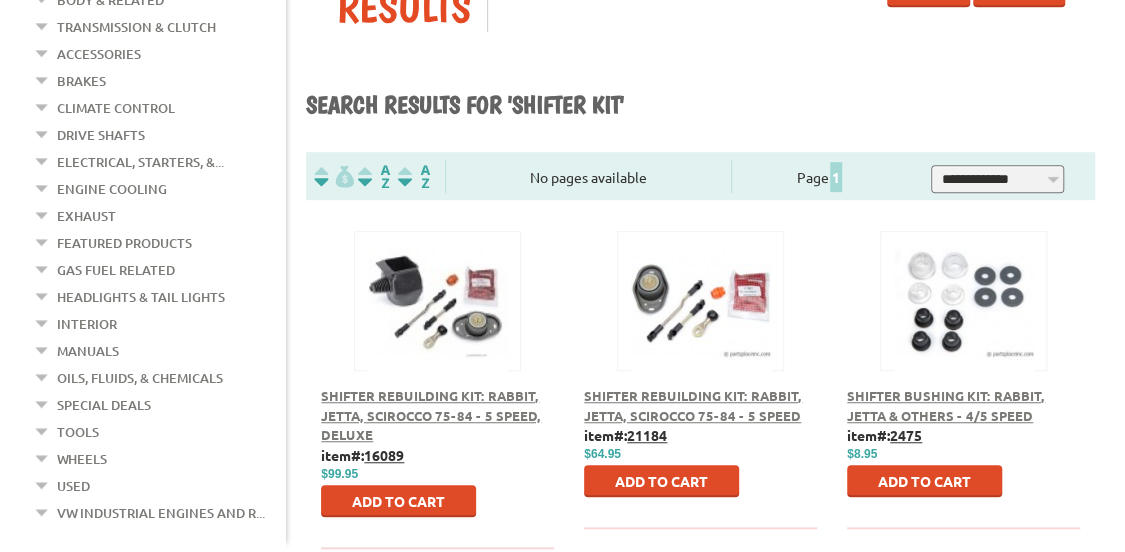 scroll, scrollTop: 447, scrollLeft: 0, axis: vertical 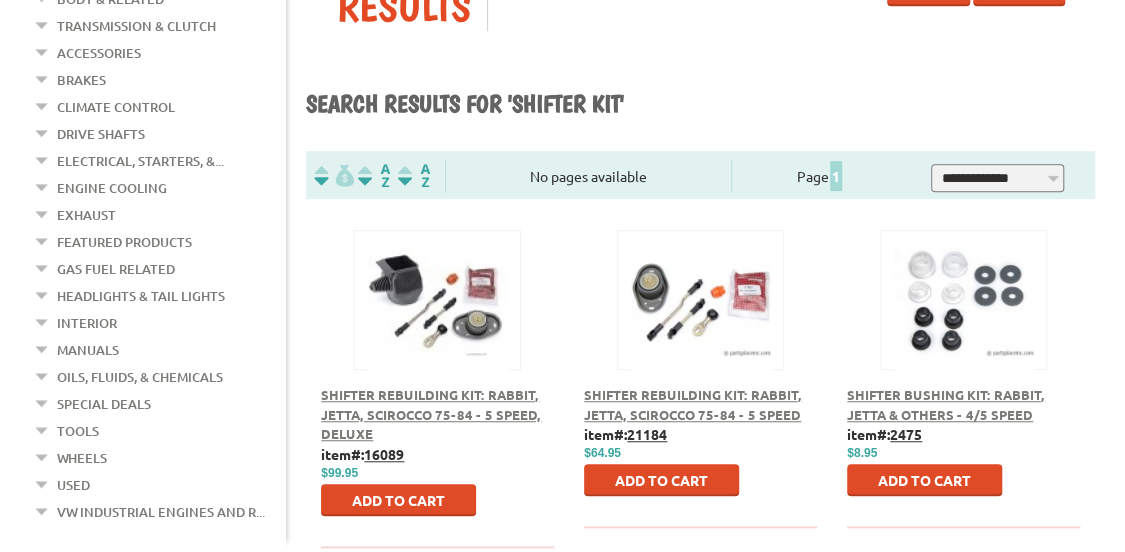 click on "Search results for 'shifter kit'" at bounding box center (700, 105) 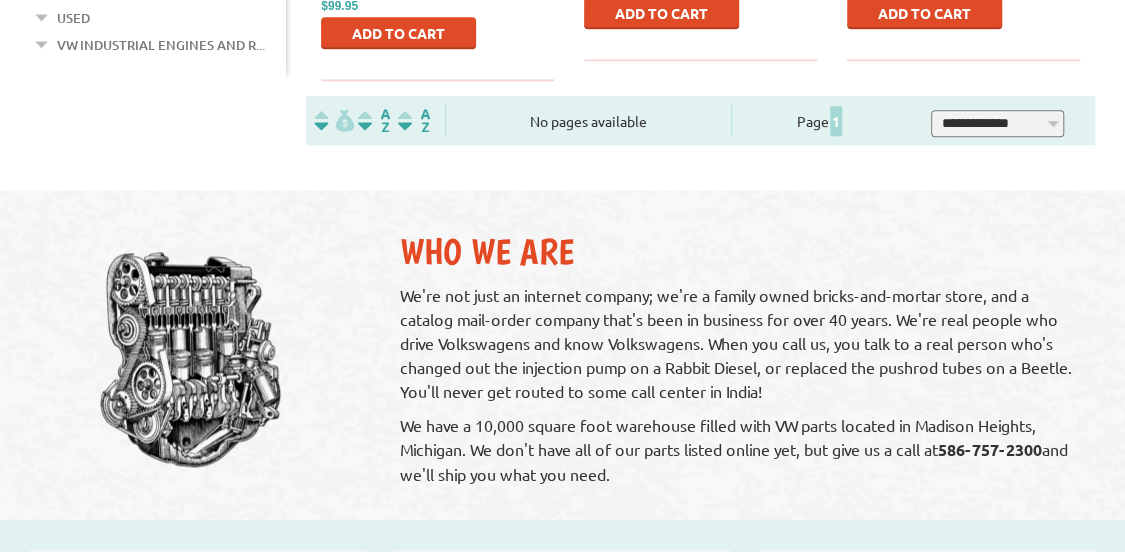 scroll, scrollTop: 915, scrollLeft: 0, axis: vertical 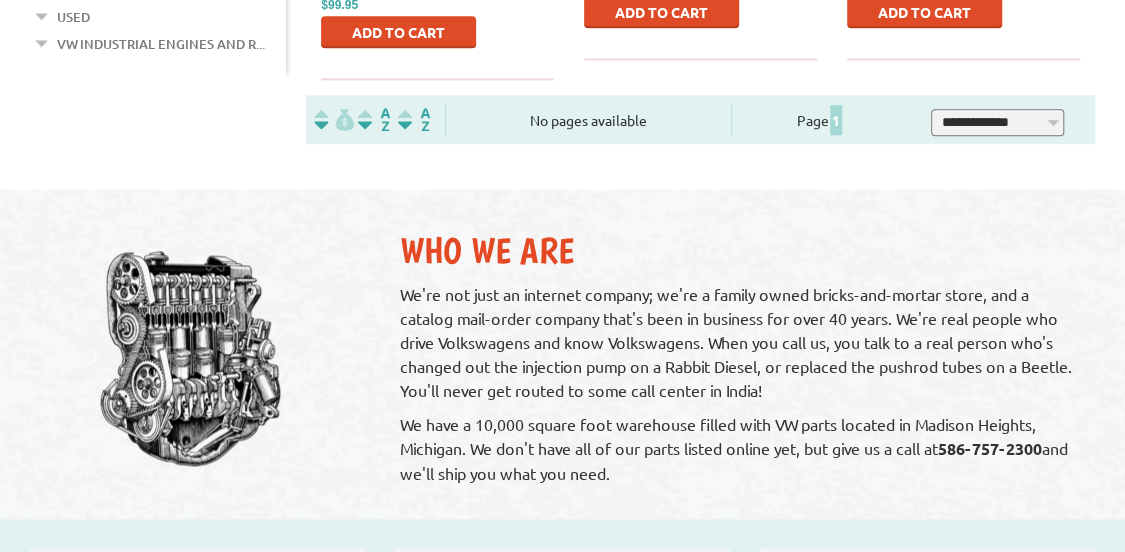 click on "**********" at bounding box center [997, 122] 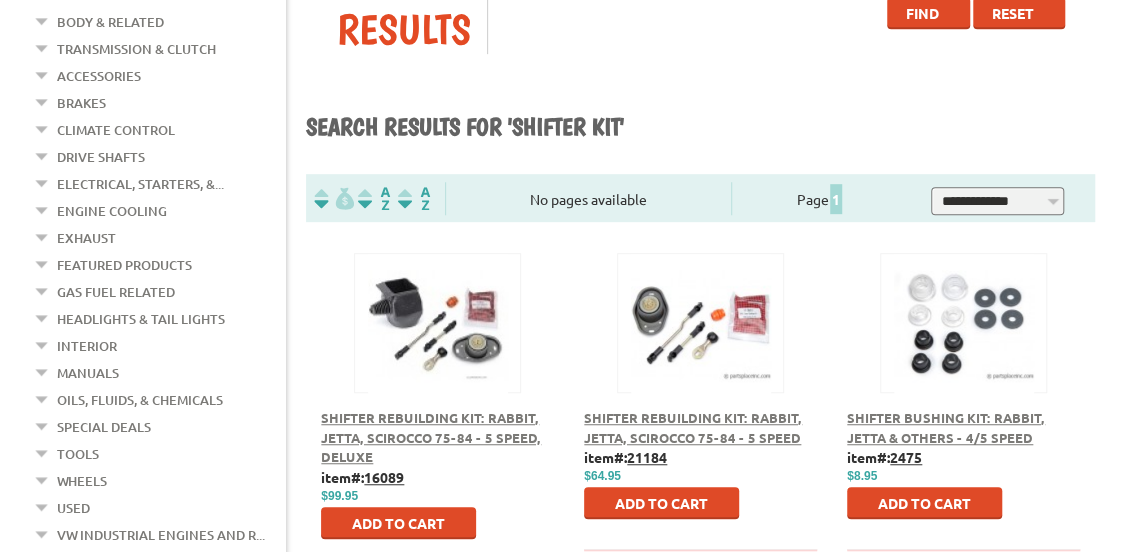 scroll, scrollTop: 425, scrollLeft: 0, axis: vertical 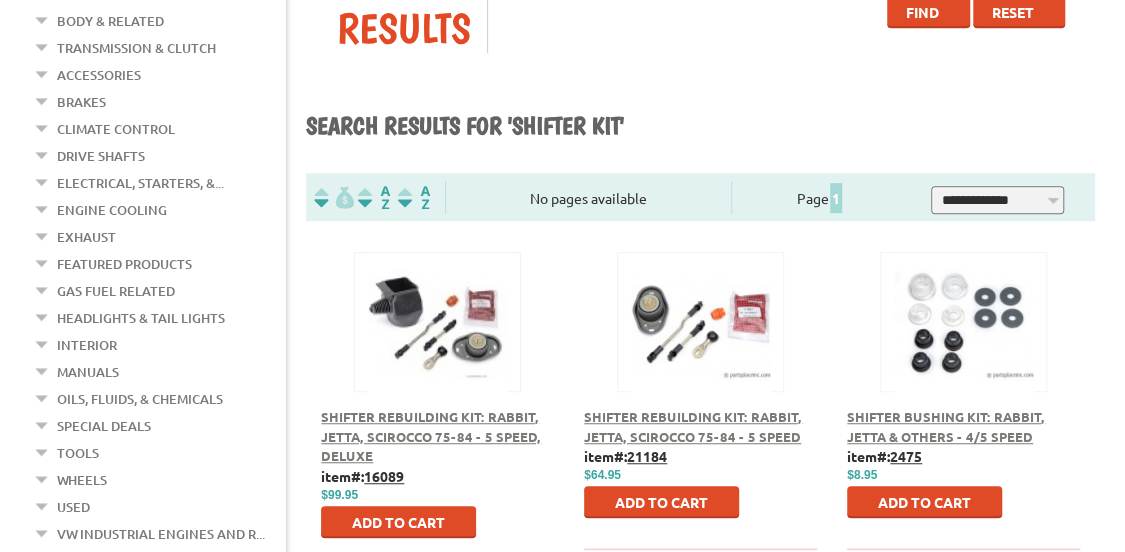click at bounding box center [437, 319] 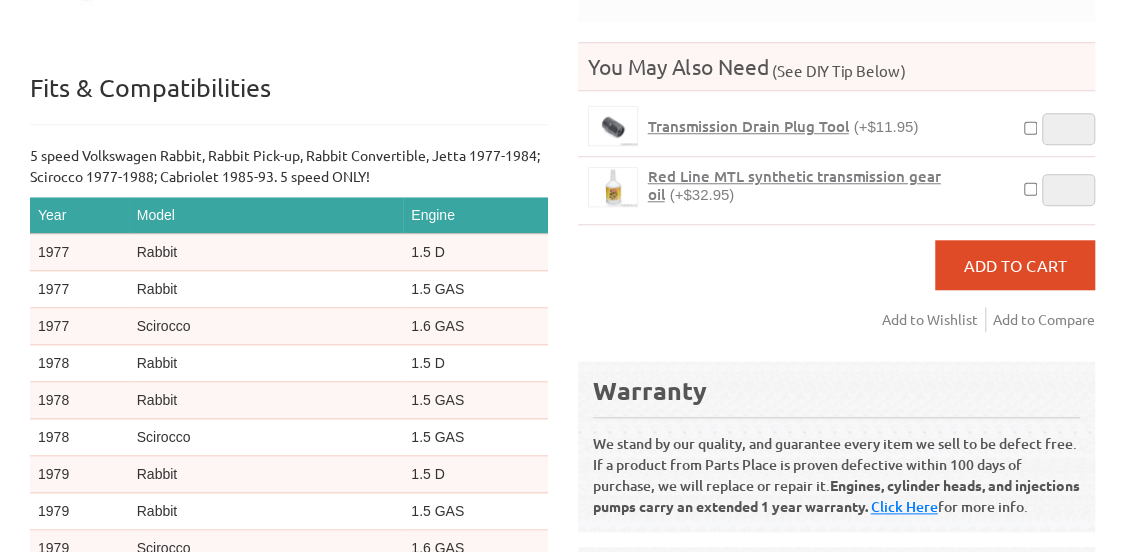 scroll, scrollTop: 749, scrollLeft: 0, axis: vertical 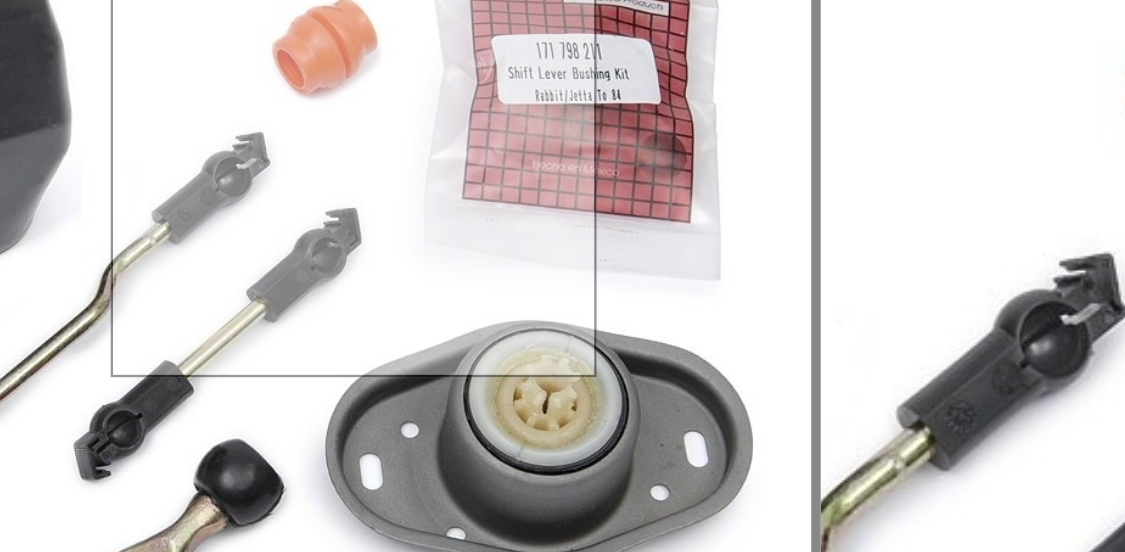 click at bounding box center [353, 130] 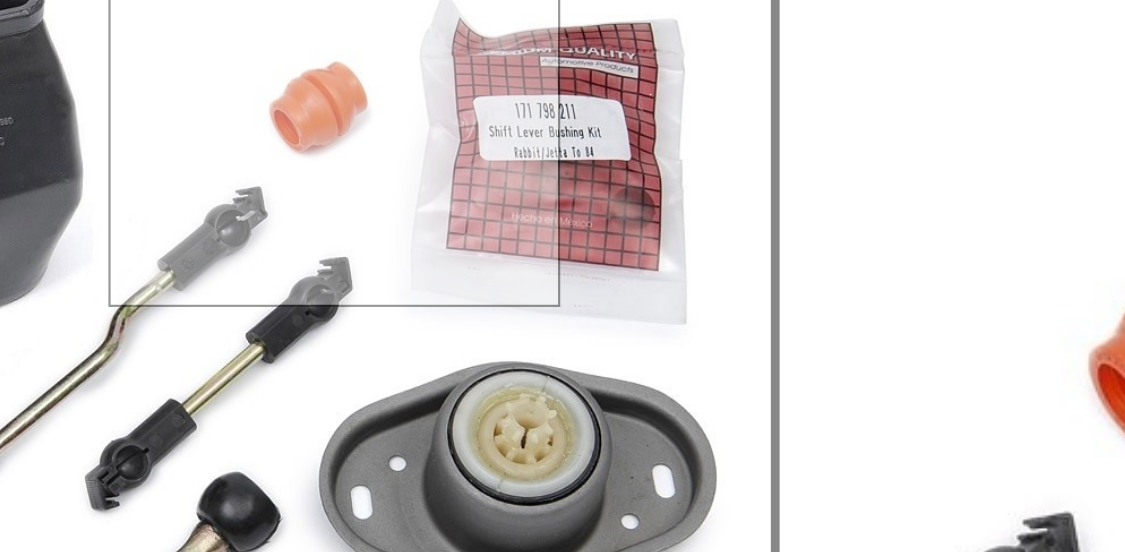 scroll, scrollTop: 285, scrollLeft: 0, axis: vertical 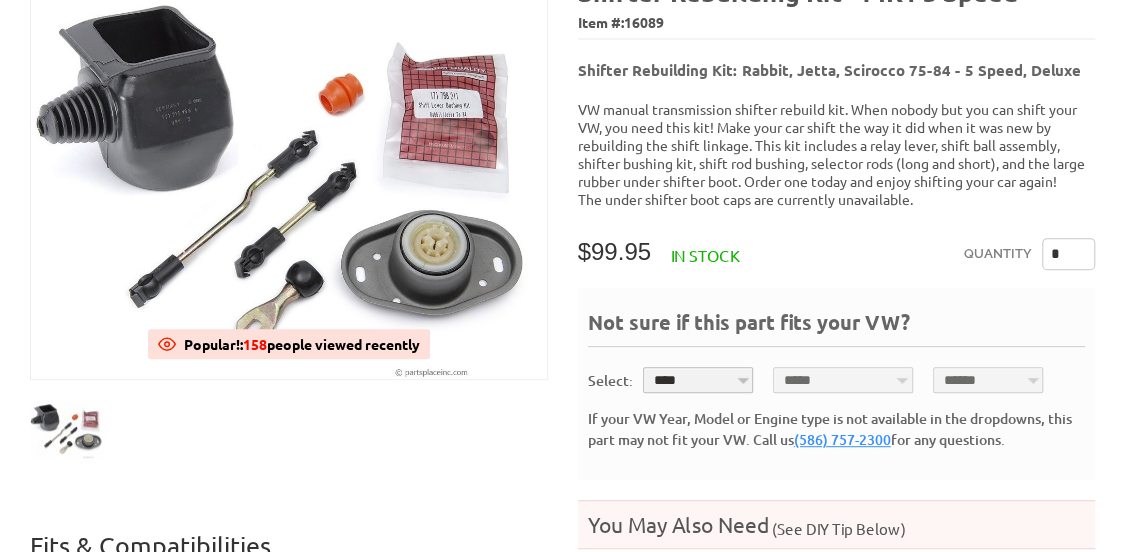 click at bounding box center (289, 431) 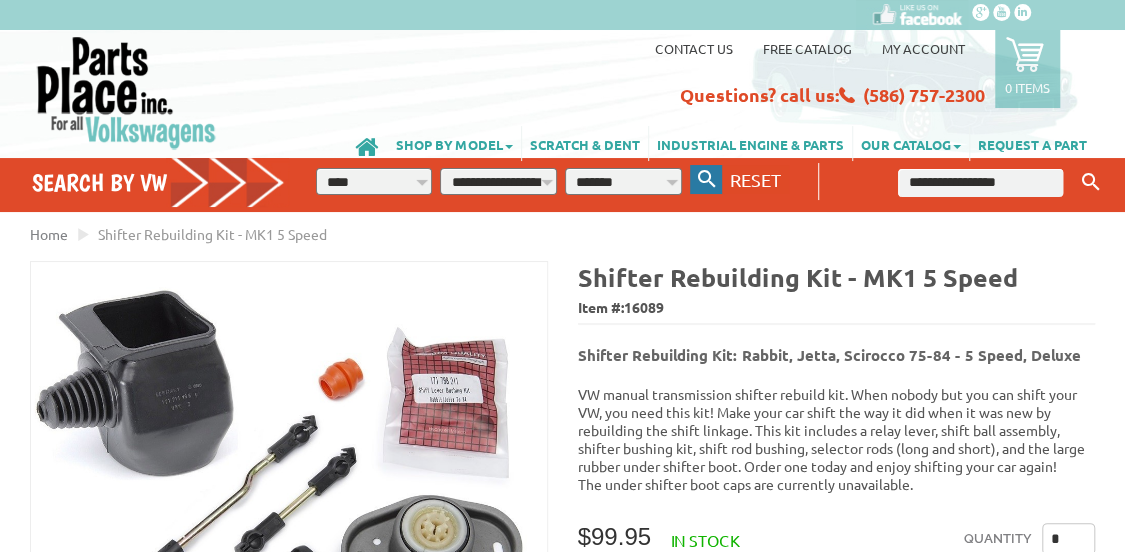 click at bounding box center [707, 179] 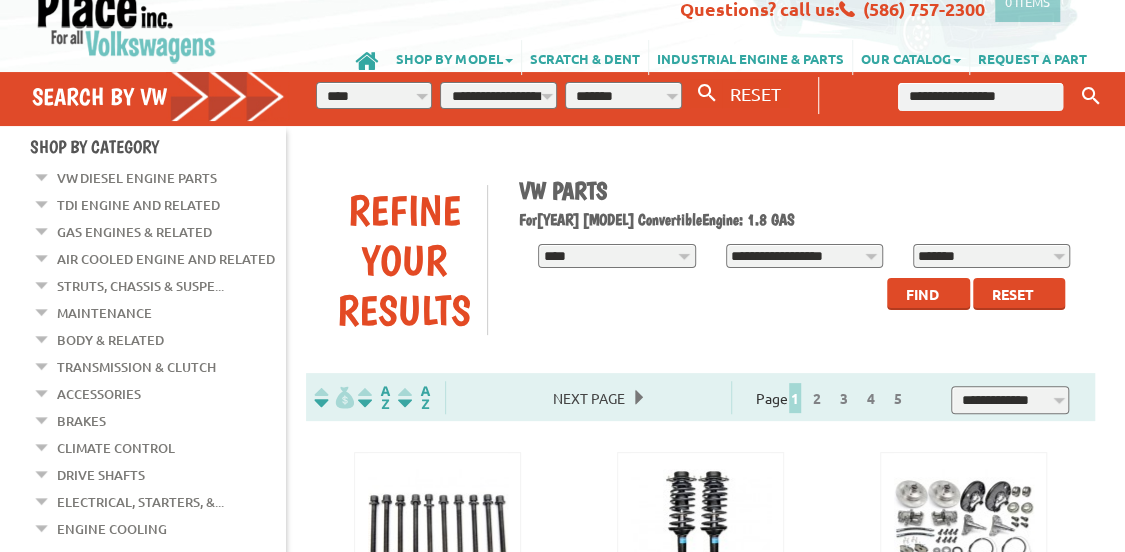 scroll, scrollTop: 89, scrollLeft: 0, axis: vertical 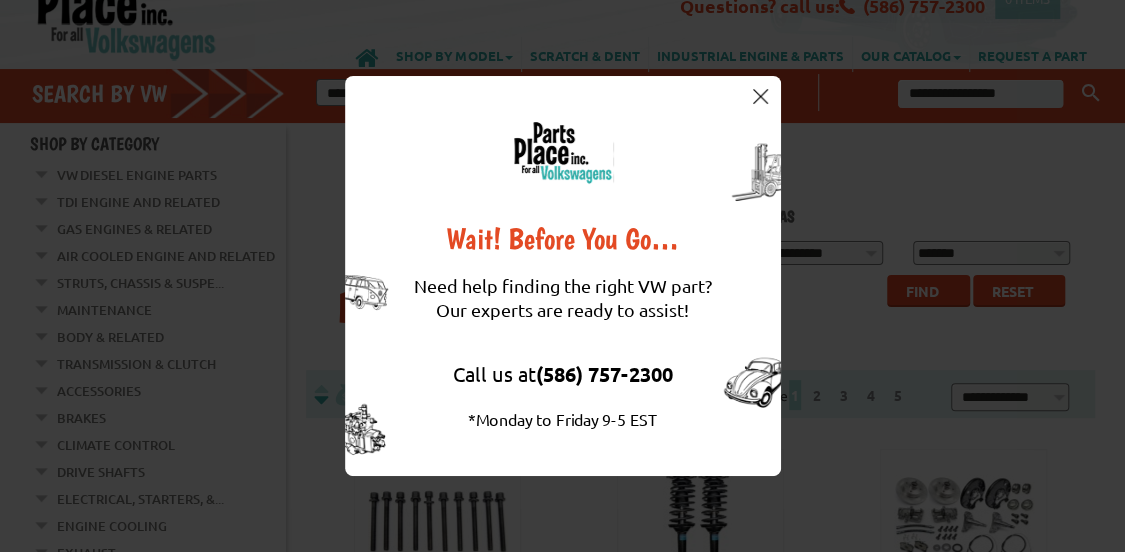 click at bounding box center (760, 96) 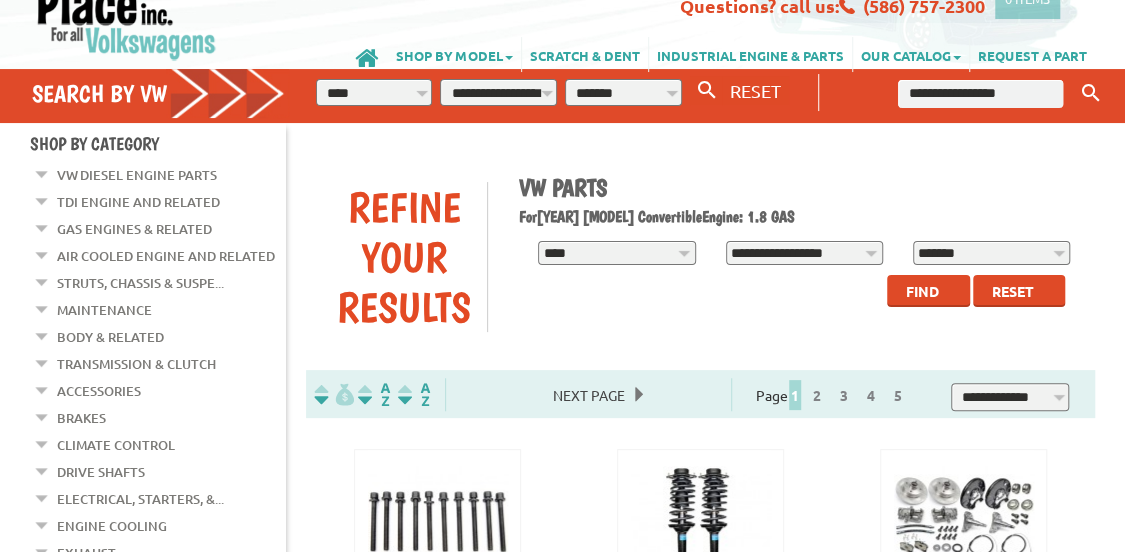 scroll, scrollTop: 0, scrollLeft: 0, axis: both 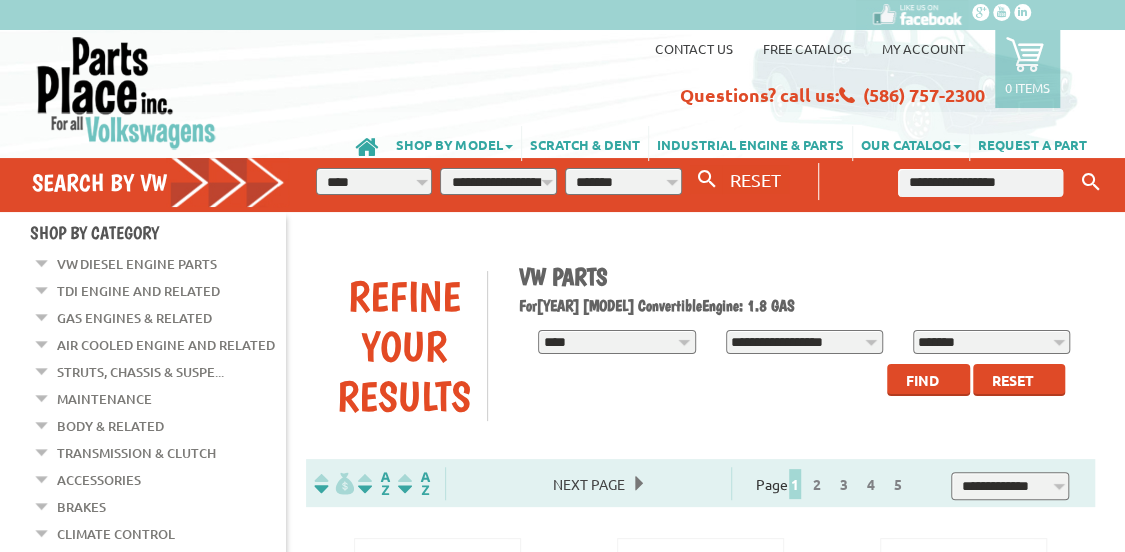 click at bounding box center (980, 183) 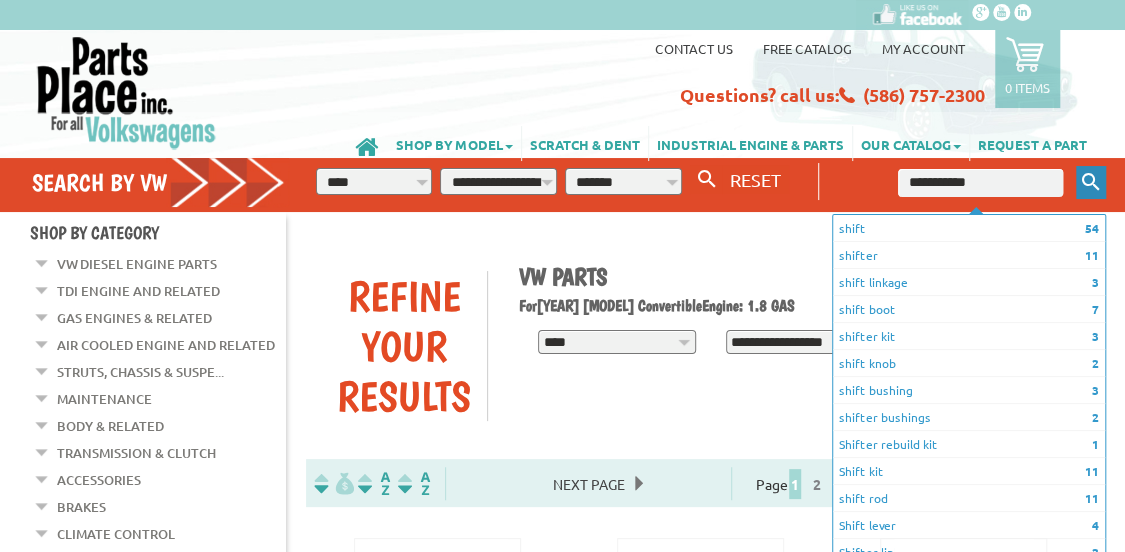 type on "**********" 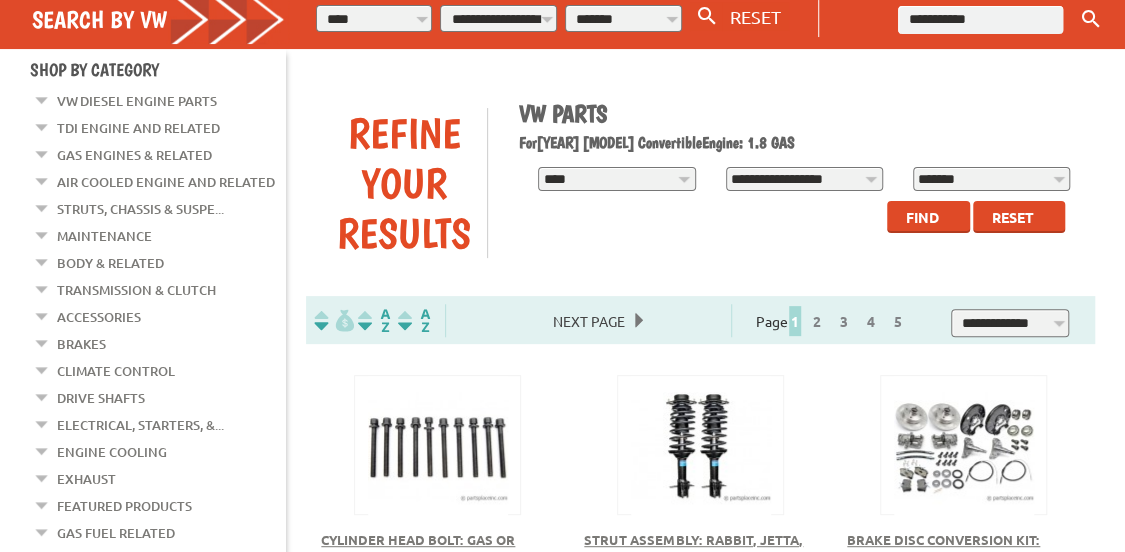 scroll, scrollTop: 255, scrollLeft: 0, axis: vertical 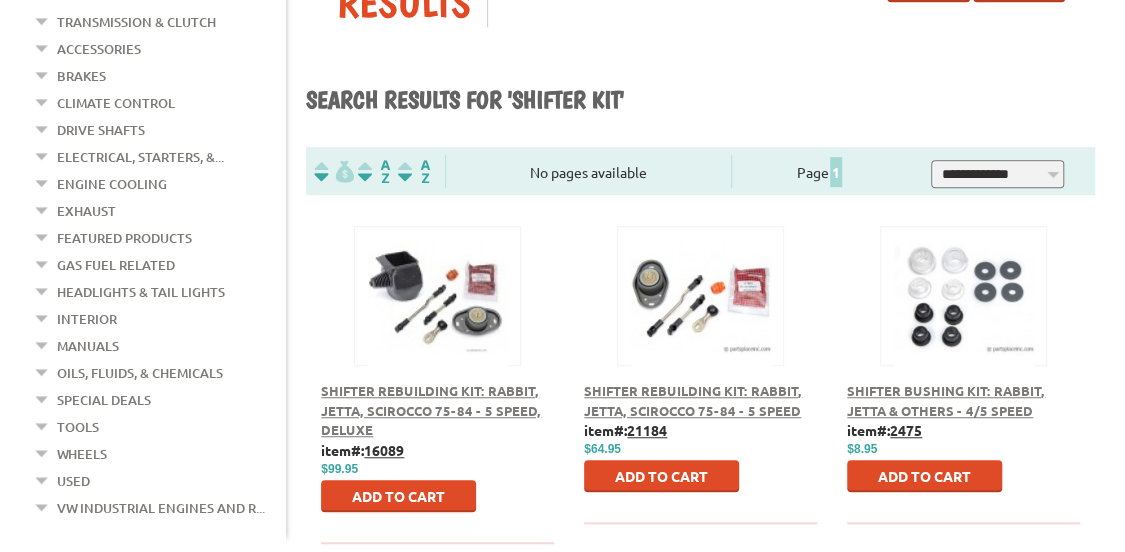 click on "Shifter Rebuilding Kit: Rabbit, Jetta, Scirocco 75-84 - 5 Speed
item#:  21184
$
$64.95" at bounding box center (700, 392) 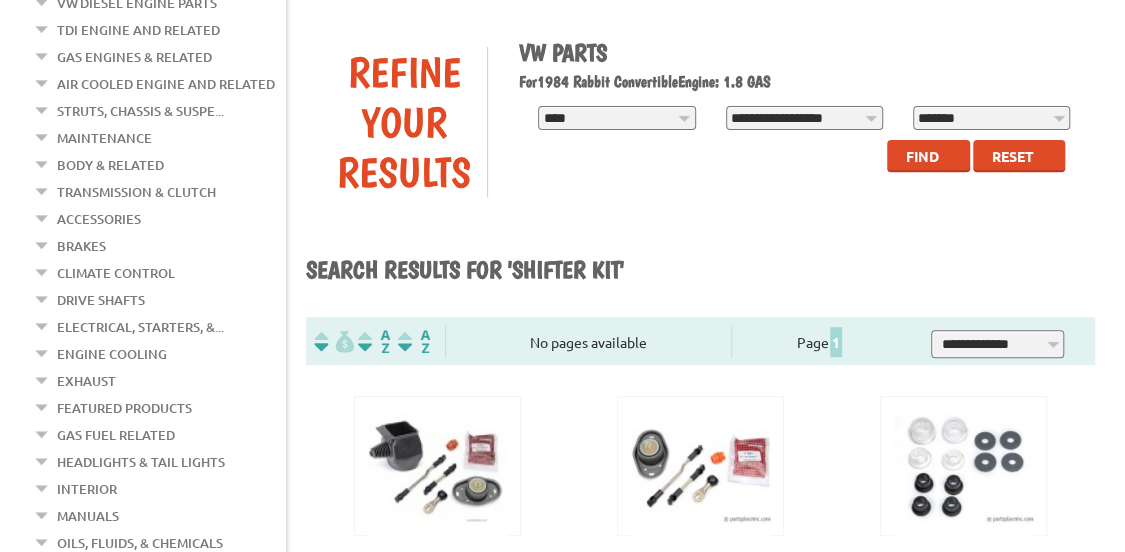 scroll, scrollTop: 279, scrollLeft: 0, axis: vertical 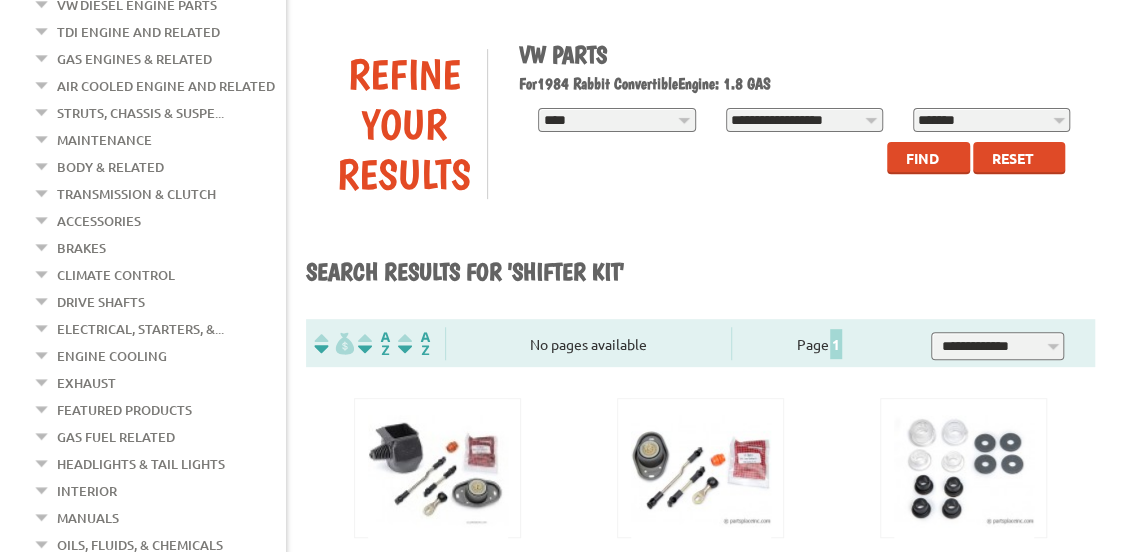 click on "Featured Products Featured Products" at bounding box center (159, 412) 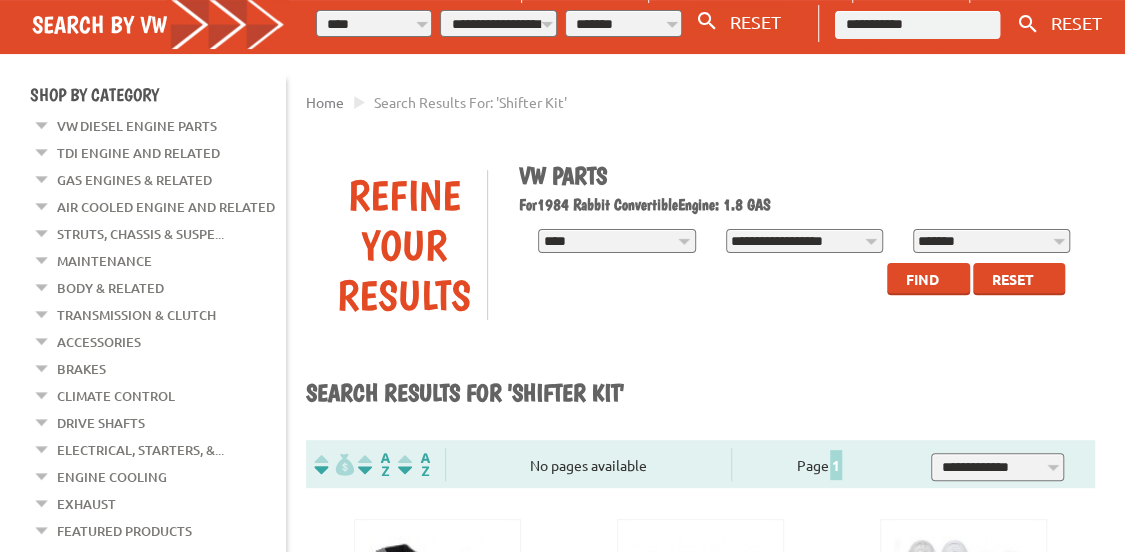 scroll, scrollTop: 159, scrollLeft: 0, axis: vertical 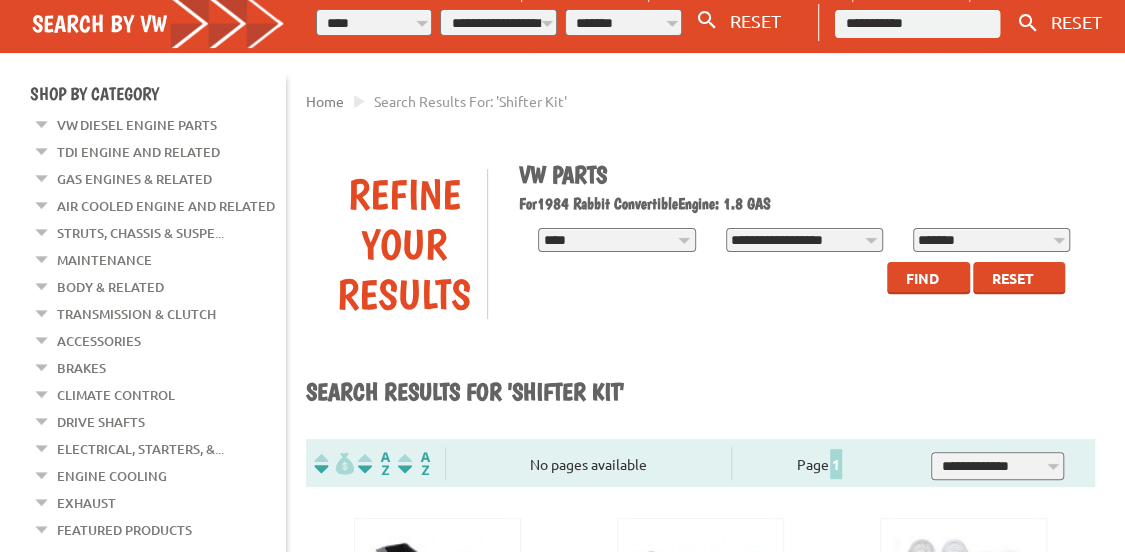 click on "Transmission & Clutch" at bounding box center [136, 314] 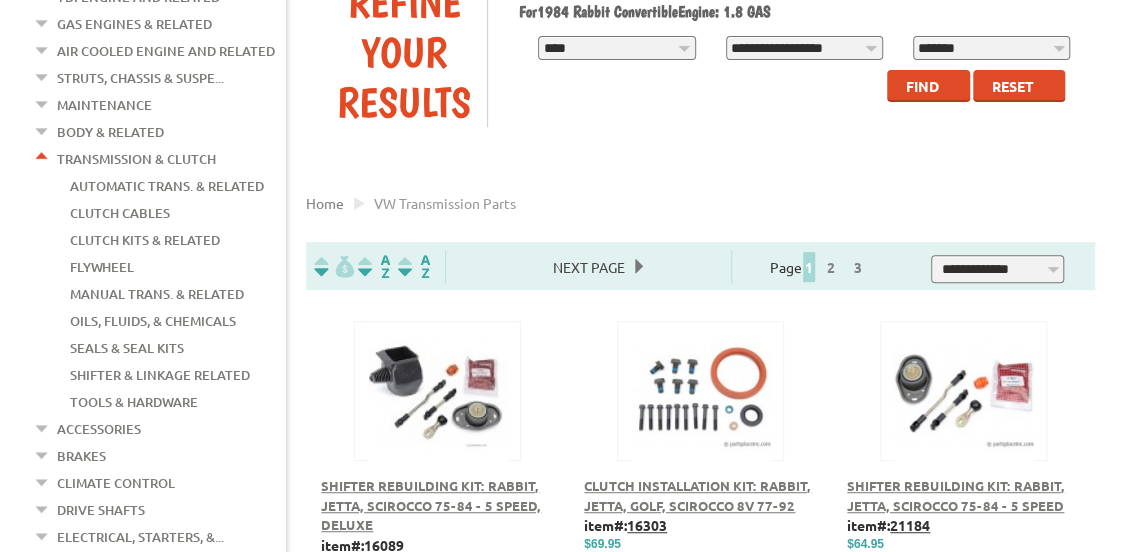 scroll, scrollTop: 294, scrollLeft: 0, axis: vertical 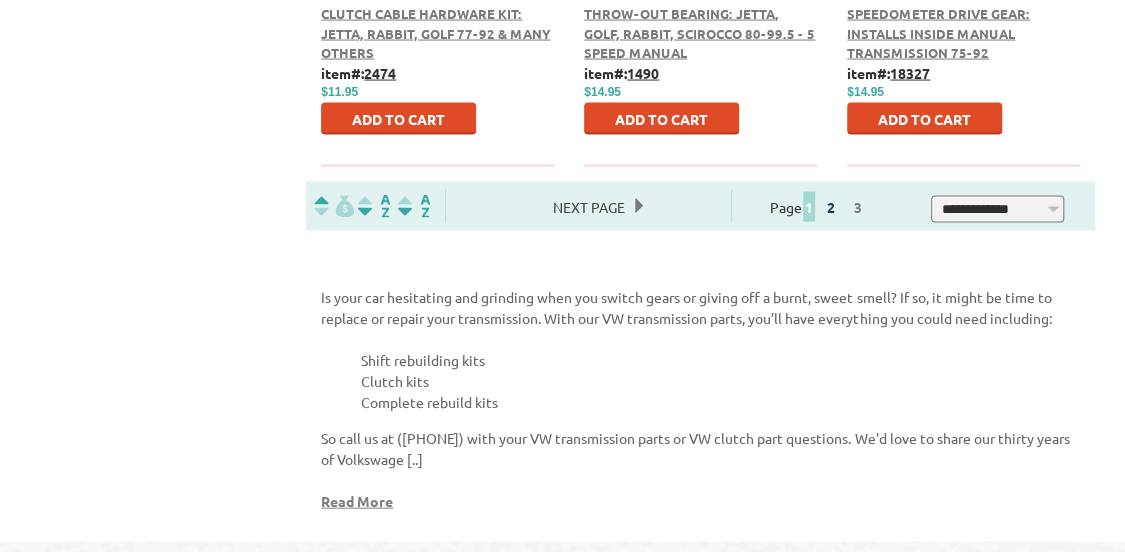 click on "2" at bounding box center (831, 207) 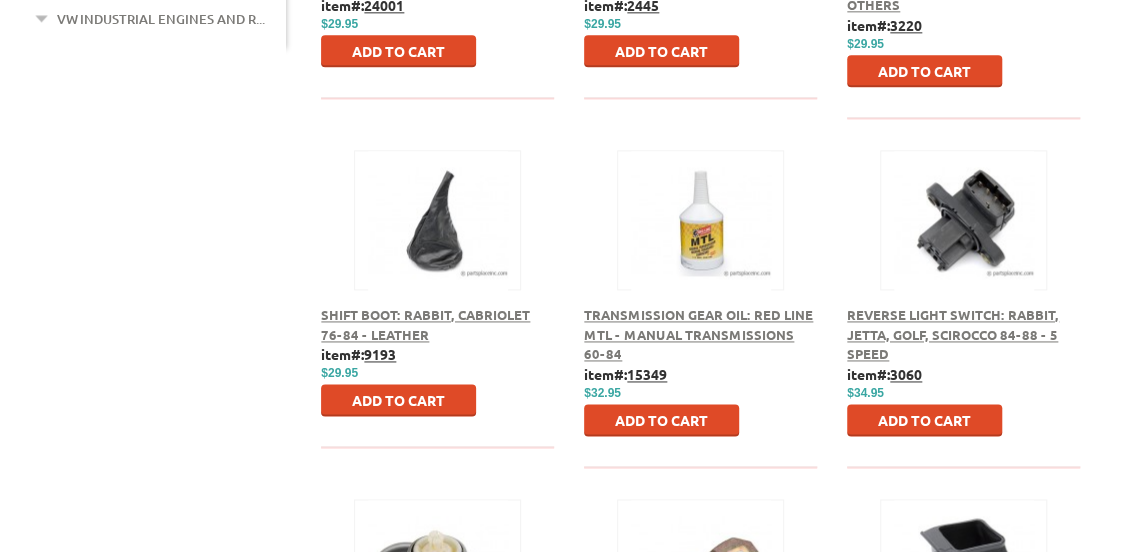 scroll, scrollTop: 1187, scrollLeft: 0, axis: vertical 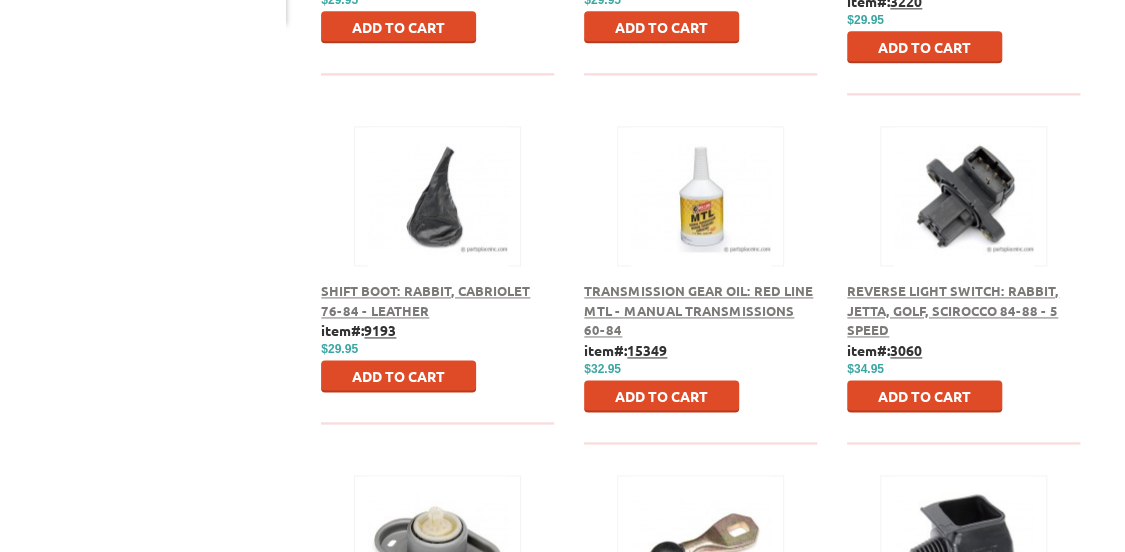 click at bounding box center [700, 193] 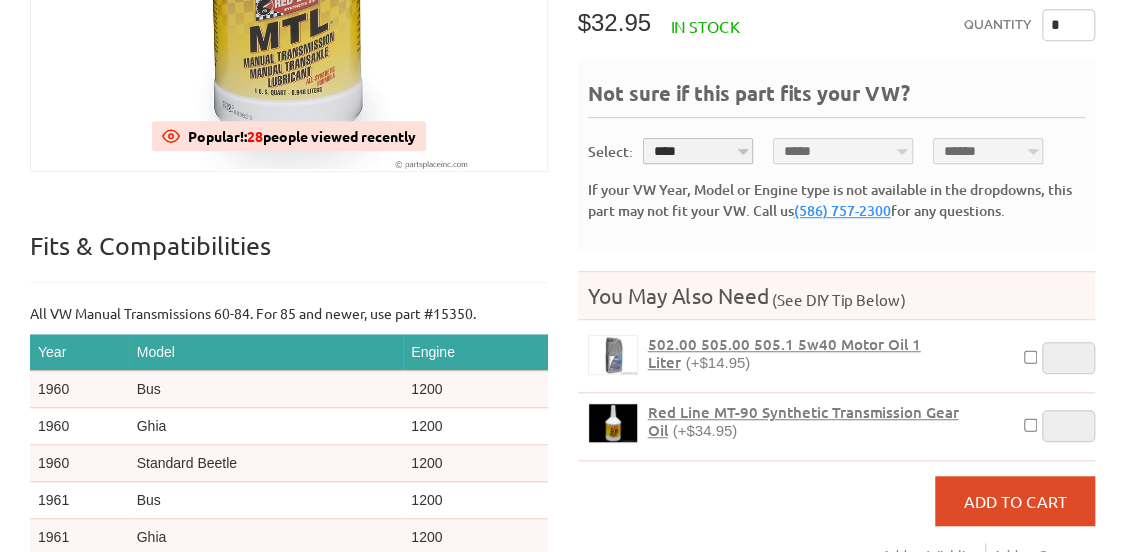 scroll, scrollTop: 494, scrollLeft: 0, axis: vertical 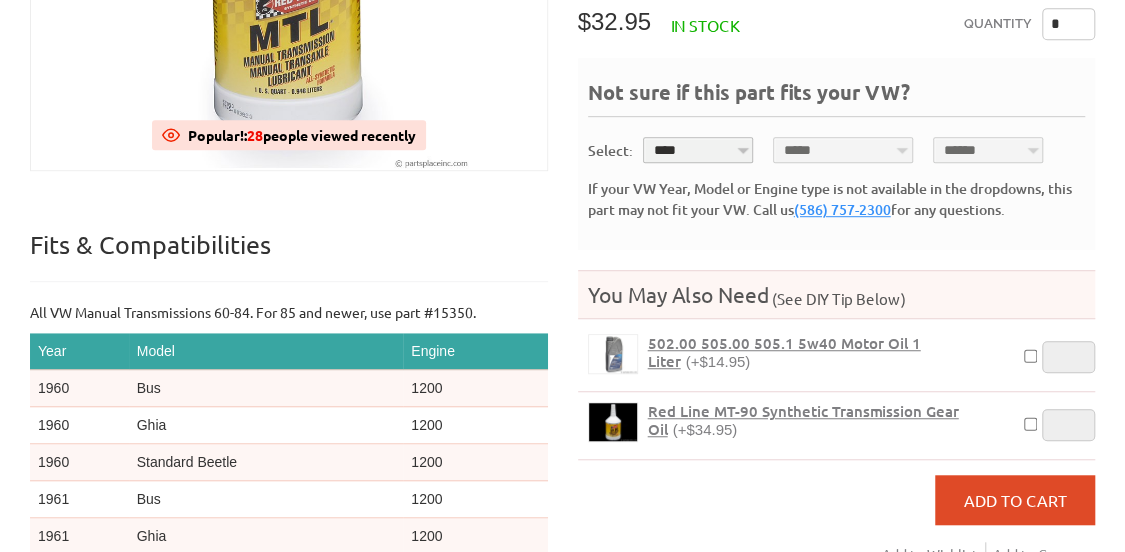 click on "You May Also Need  (See DIY Tip Below)
502.00 505.00 505.1 5w40 Motor Oil 1 Liter (+$14.95)
*
Red Line MT-90 Synthetic Transmission Gear Oil (+$34.95)
*" at bounding box center (837, 365) 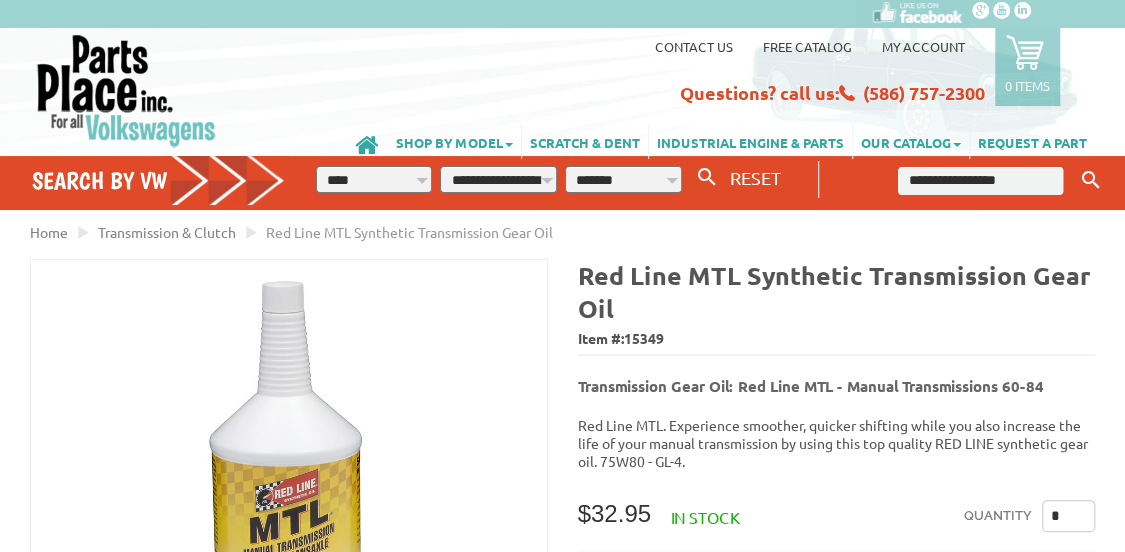 scroll, scrollTop: 0, scrollLeft: 0, axis: both 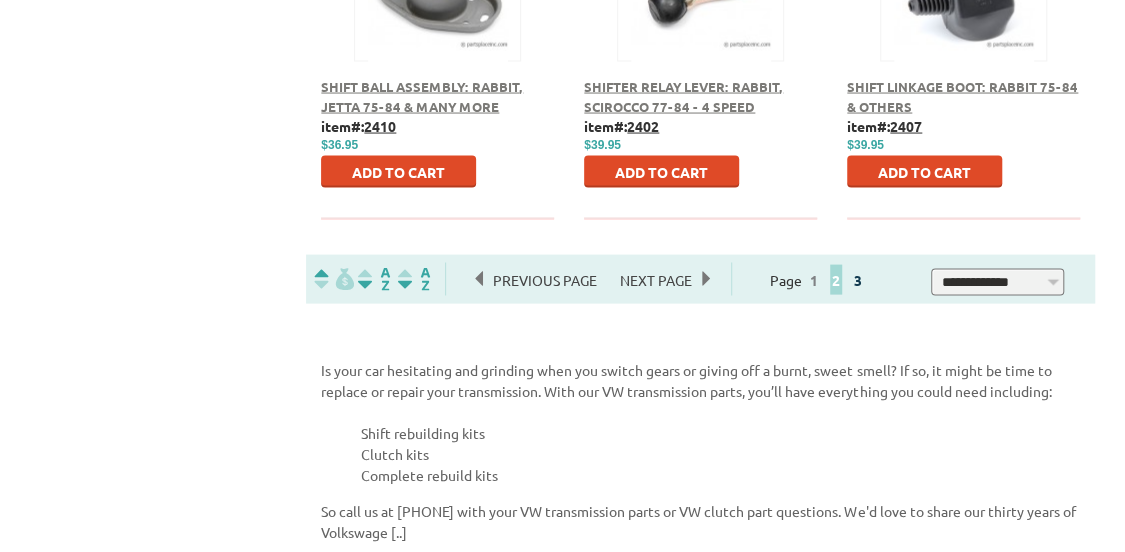 click on "3" at bounding box center [858, 280] 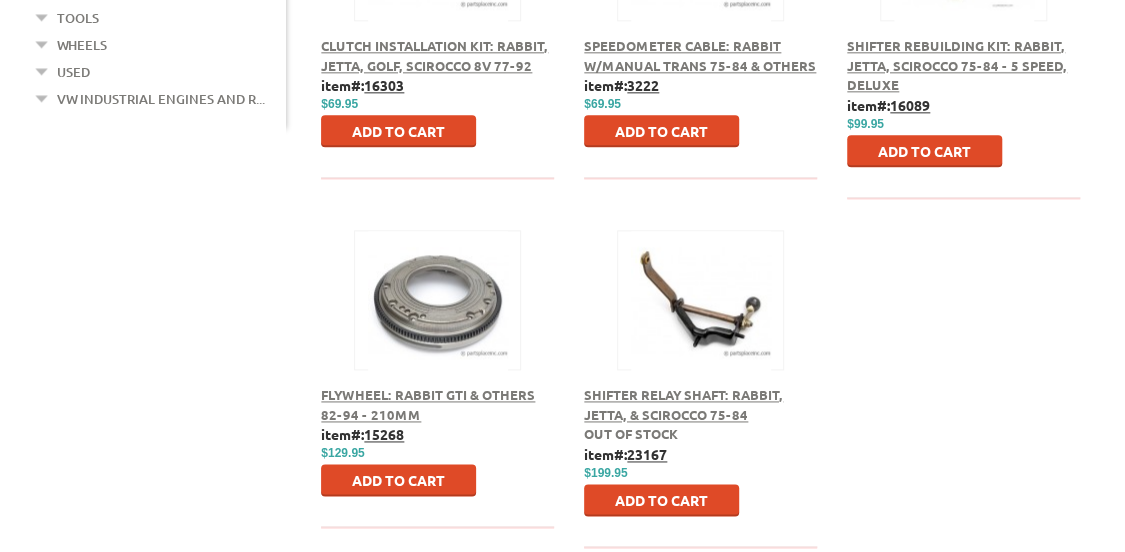 scroll, scrollTop: 1092, scrollLeft: 0, axis: vertical 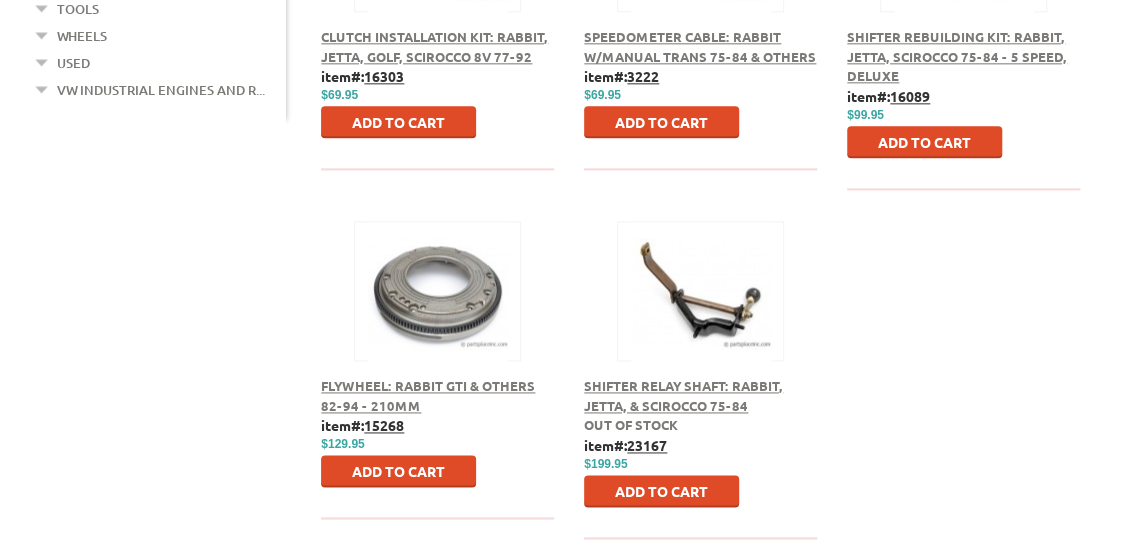 click at bounding box center [700, 268] 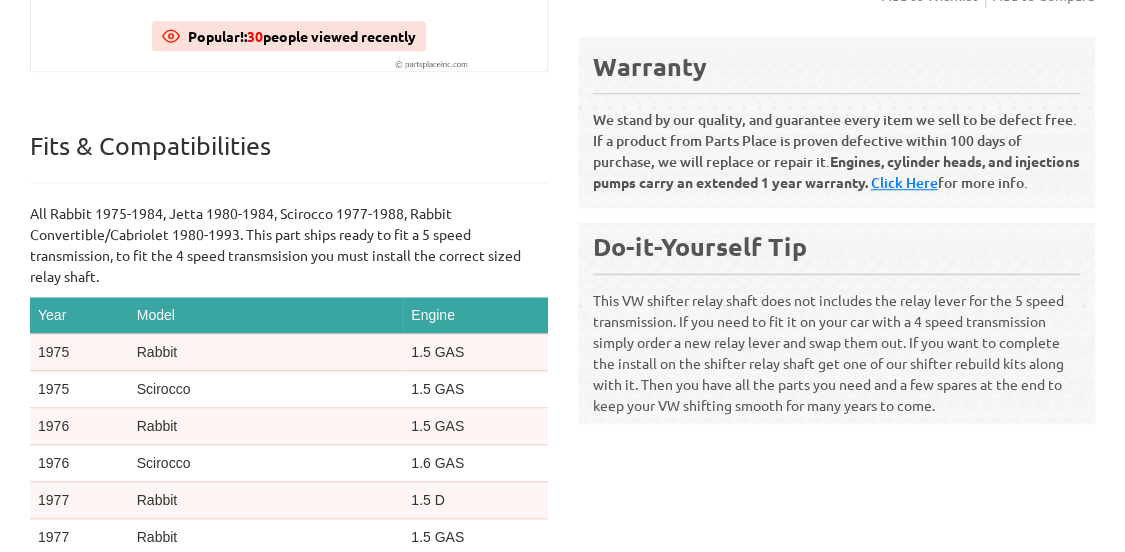 scroll, scrollTop: 594, scrollLeft: 0, axis: vertical 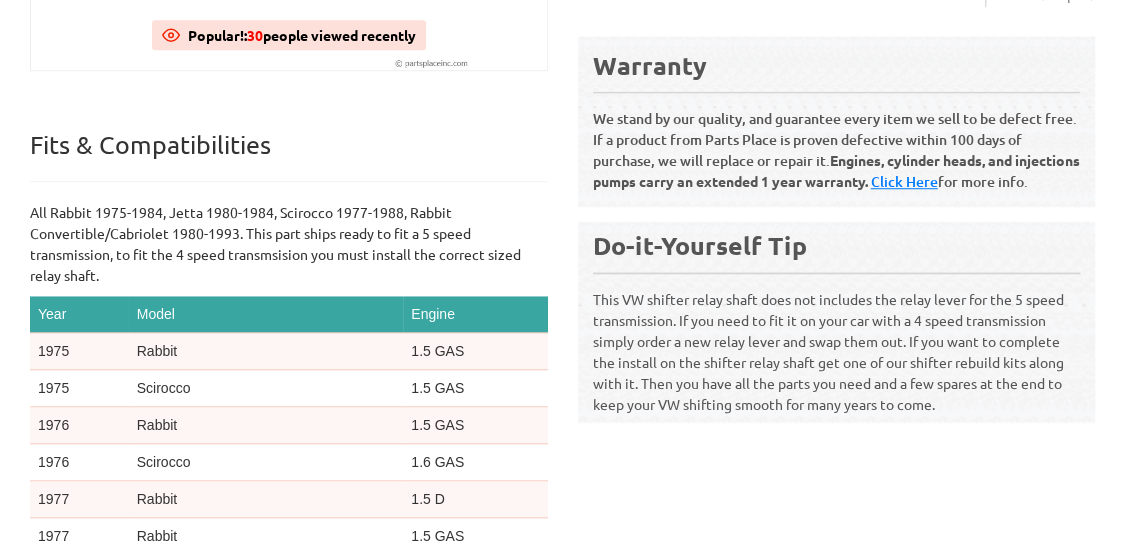 click on "Do-it-Yourself Tip" at bounding box center [837, 245] 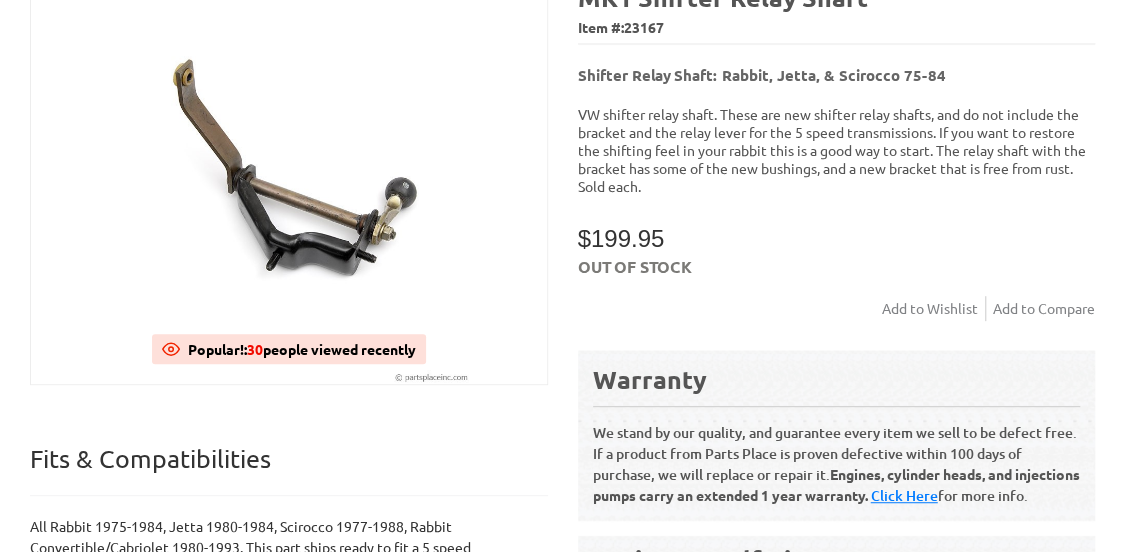 scroll, scrollTop: 284, scrollLeft: 0, axis: vertical 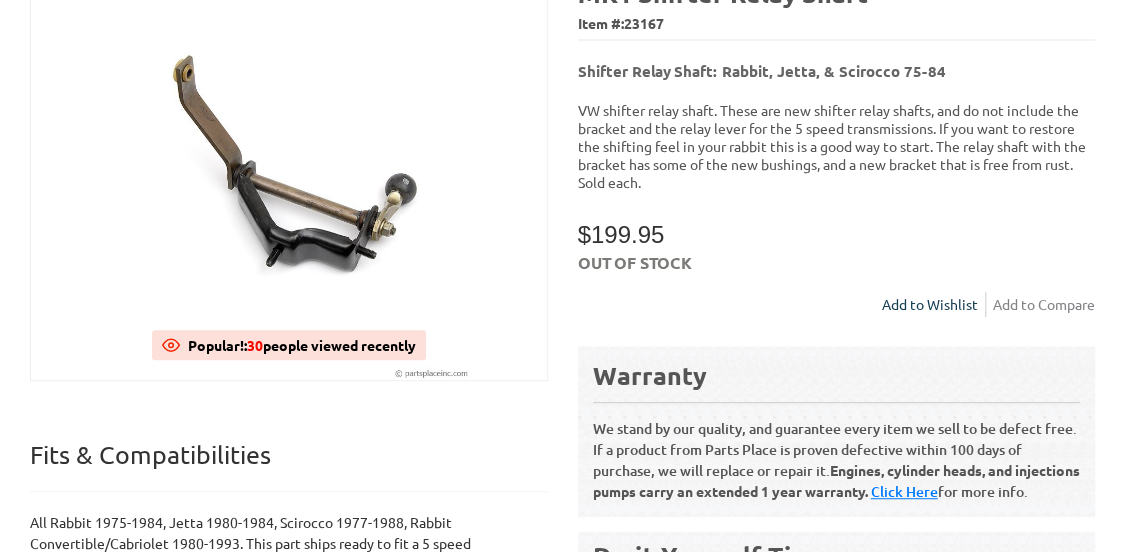 click on "Add to Wishlist" at bounding box center (934, 304) 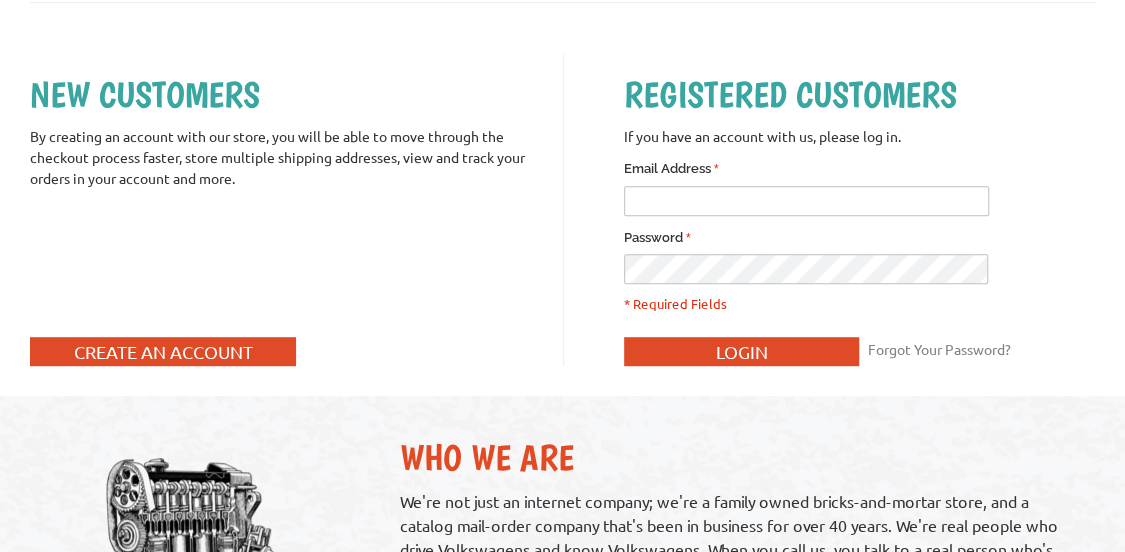scroll, scrollTop: 0, scrollLeft: 0, axis: both 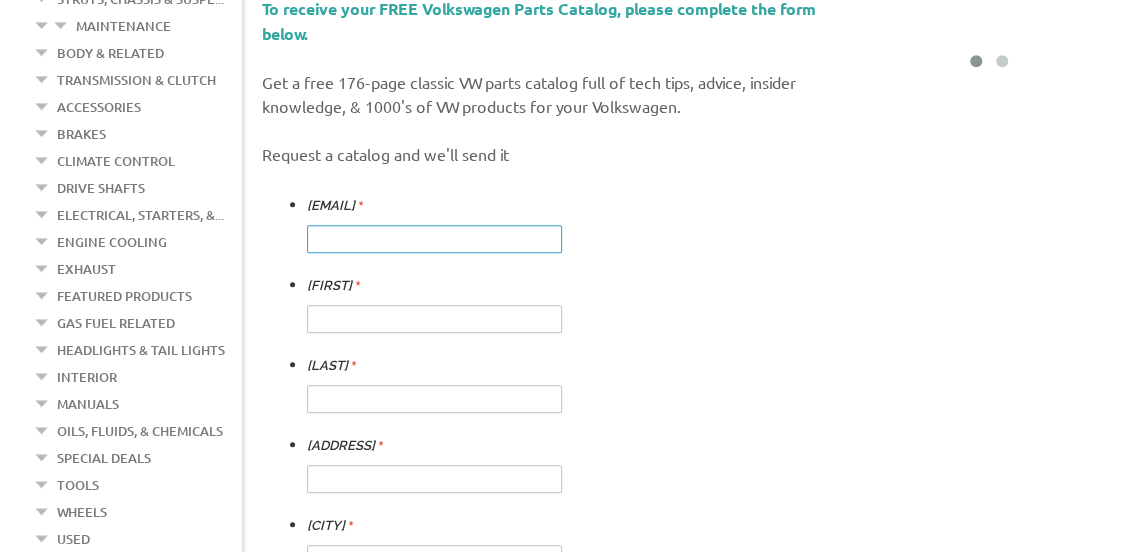 click at bounding box center [434, 239] 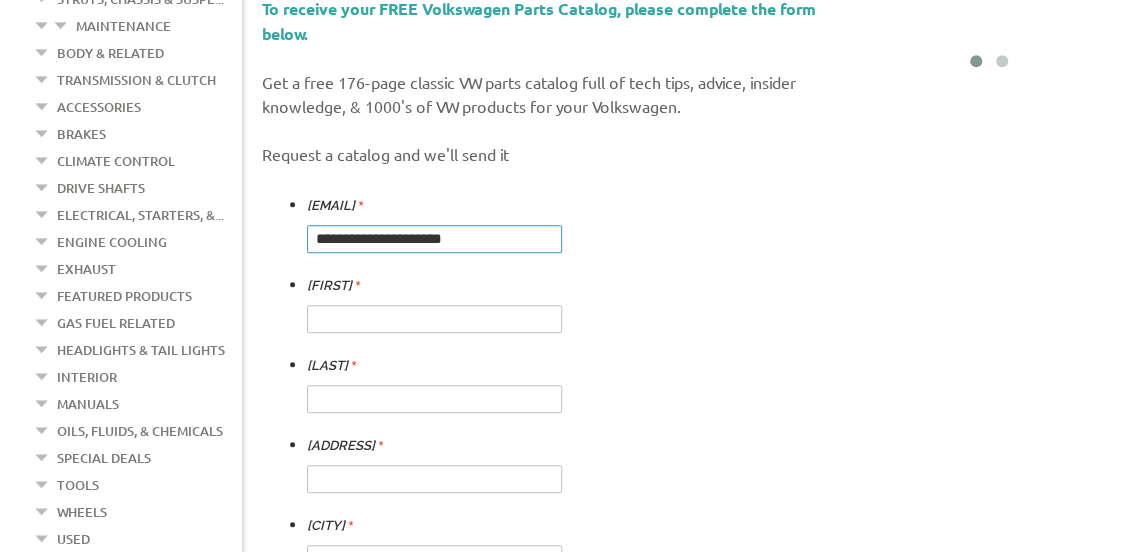 type on "**********" 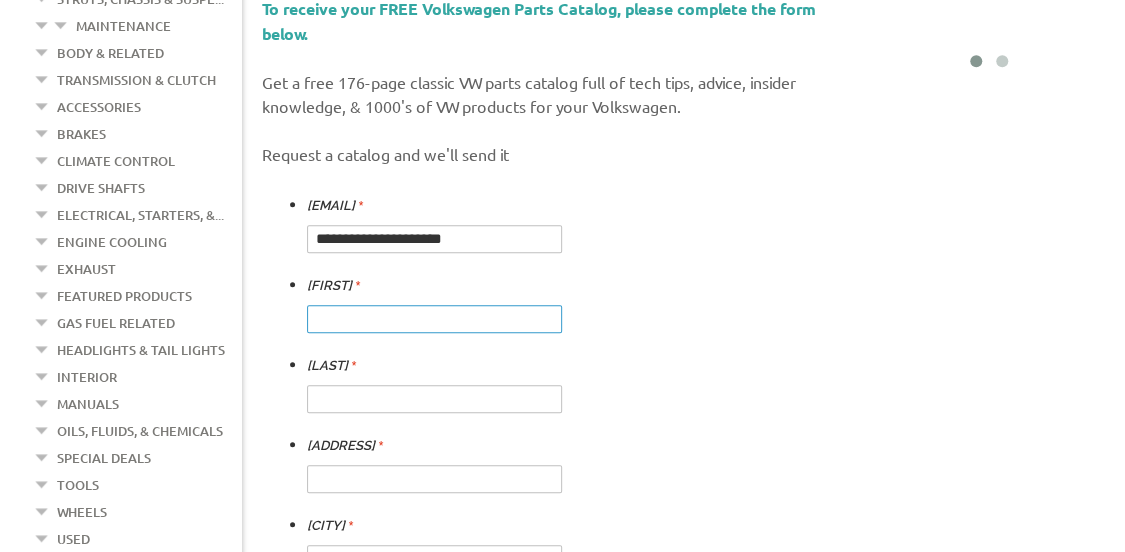 click at bounding box center (434, 319) 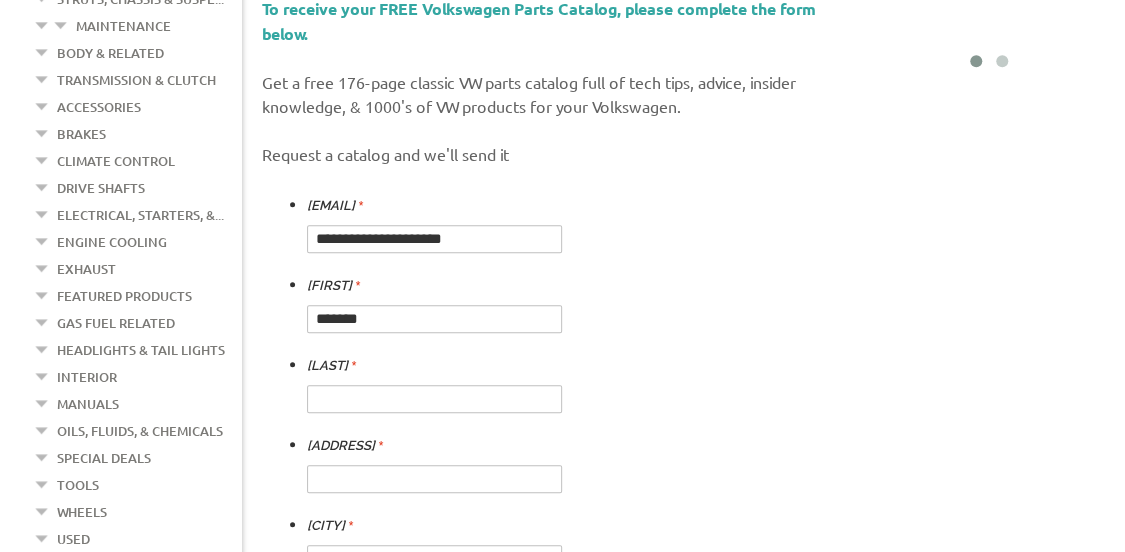 type on "******" 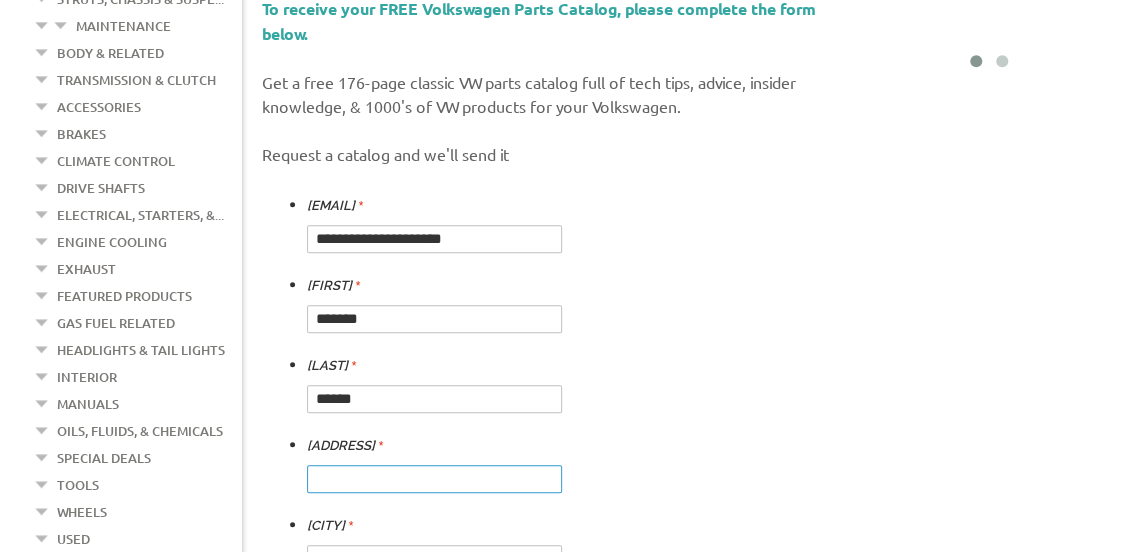 type on "**********" 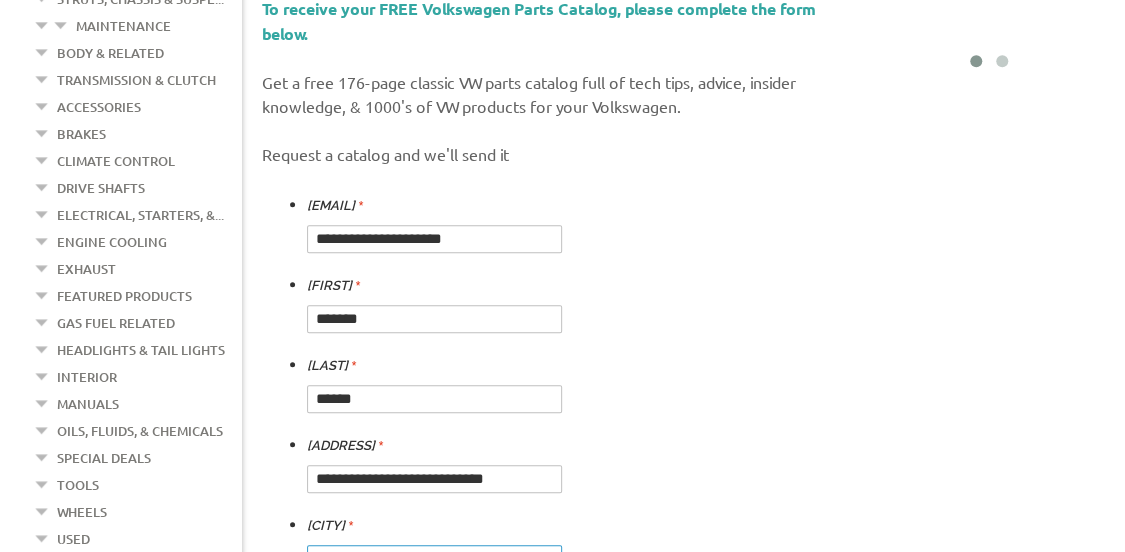 type on "******" 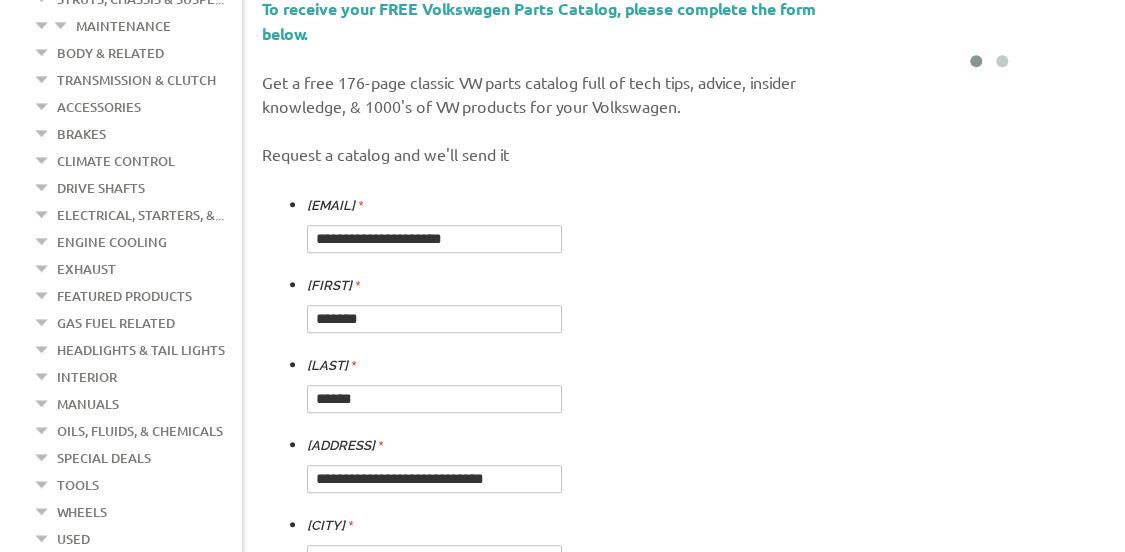 select on "*******" 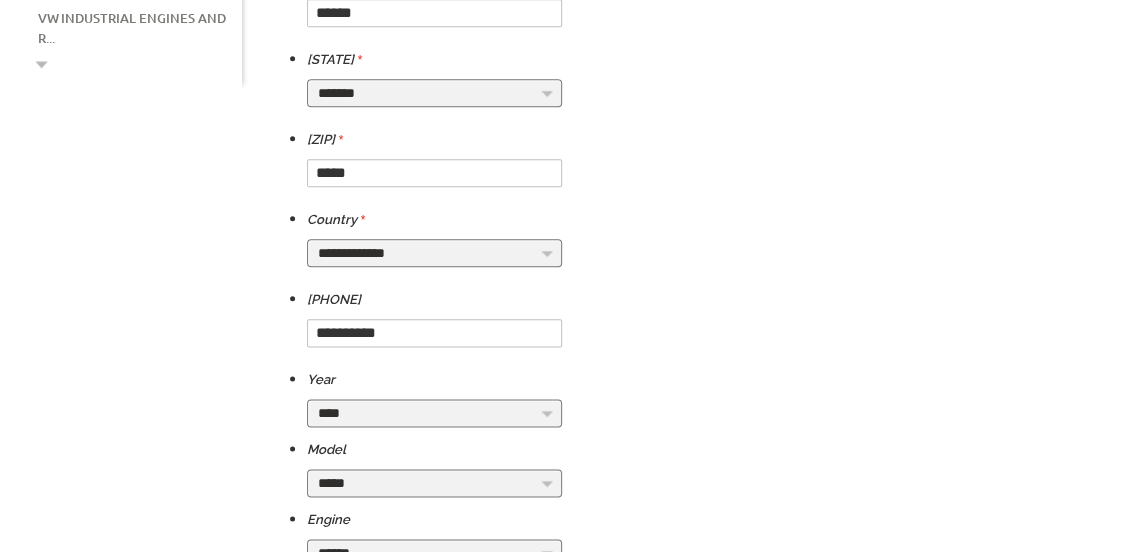 scroll, scrollTop: 942, scrollLeft: 0, axis: vertical 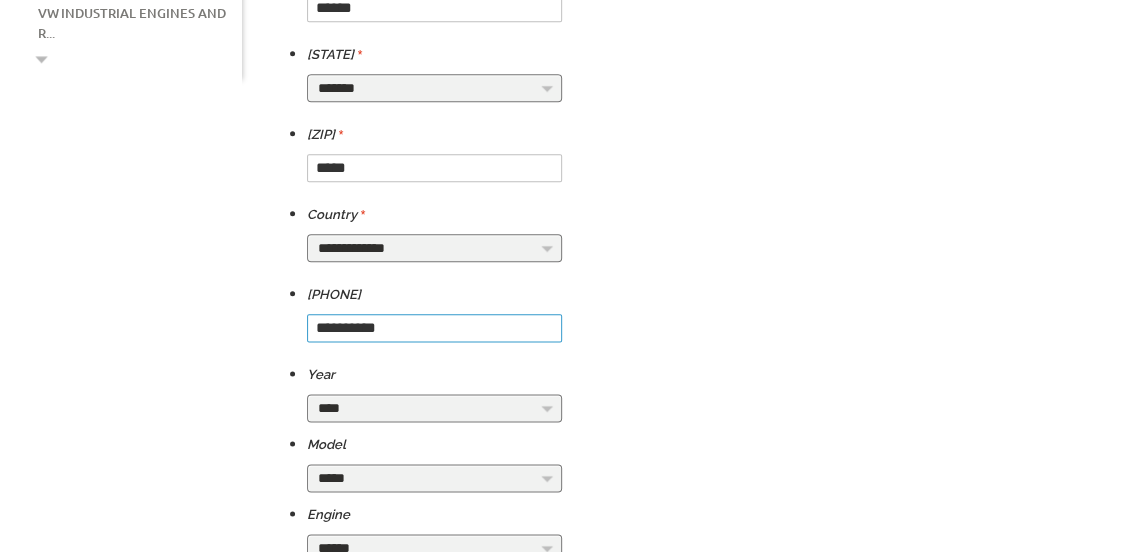 click on "**********" at bounding box center [434, 328] 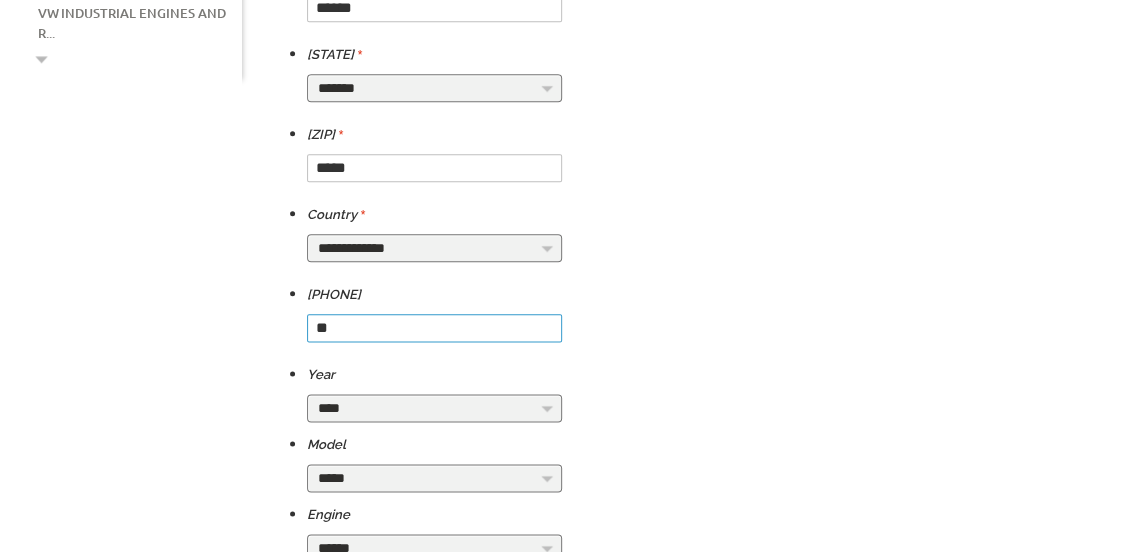 type on "*" 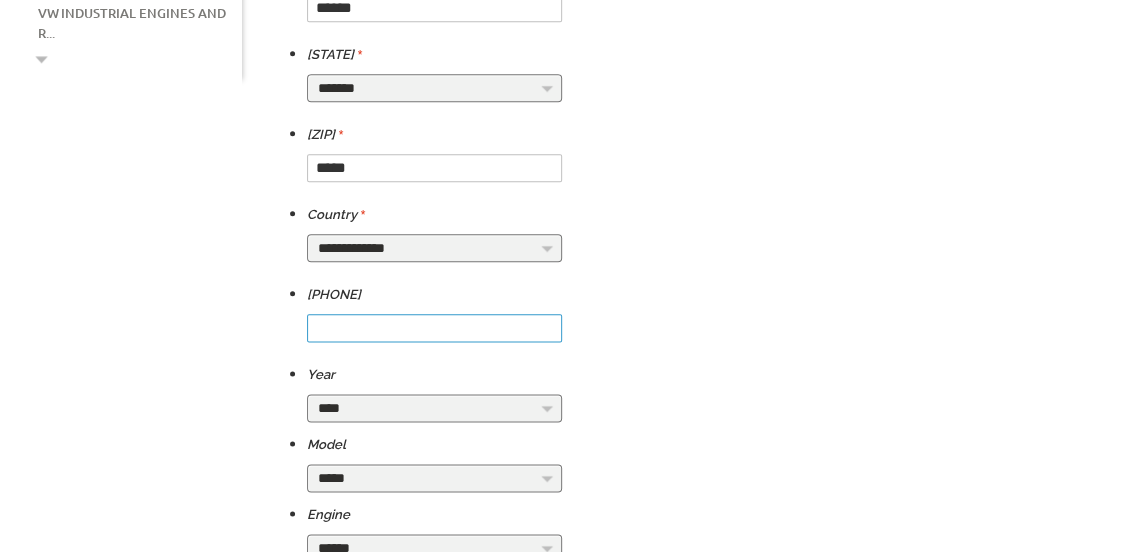 type 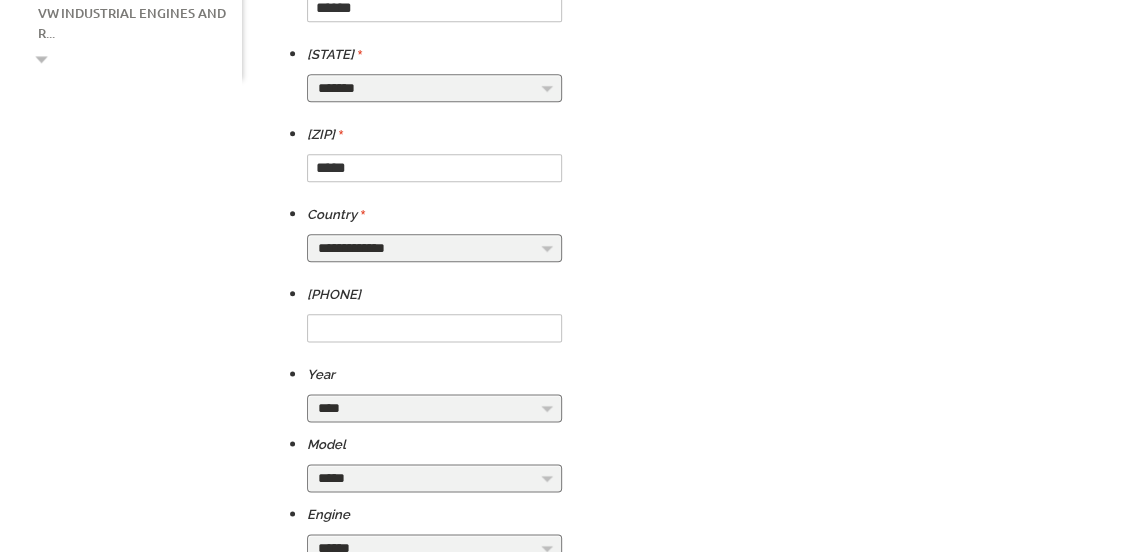 click on "**********" at bounding box center [434, 407] 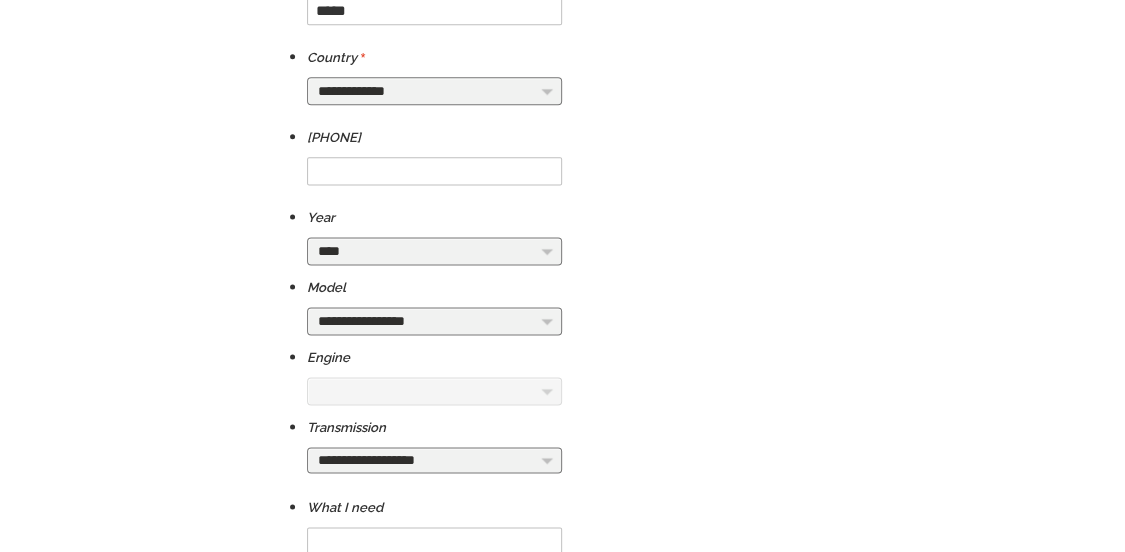 scroll, scrollTop: 1141, scrollLeft: 0, axis: vertical 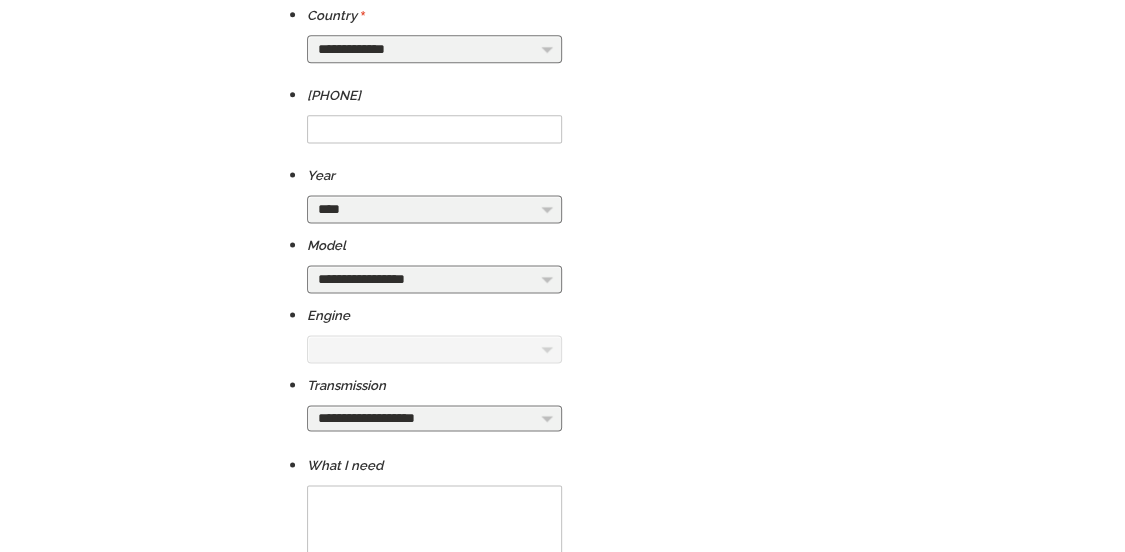 click on "**********" at bounding box center (434, 278) 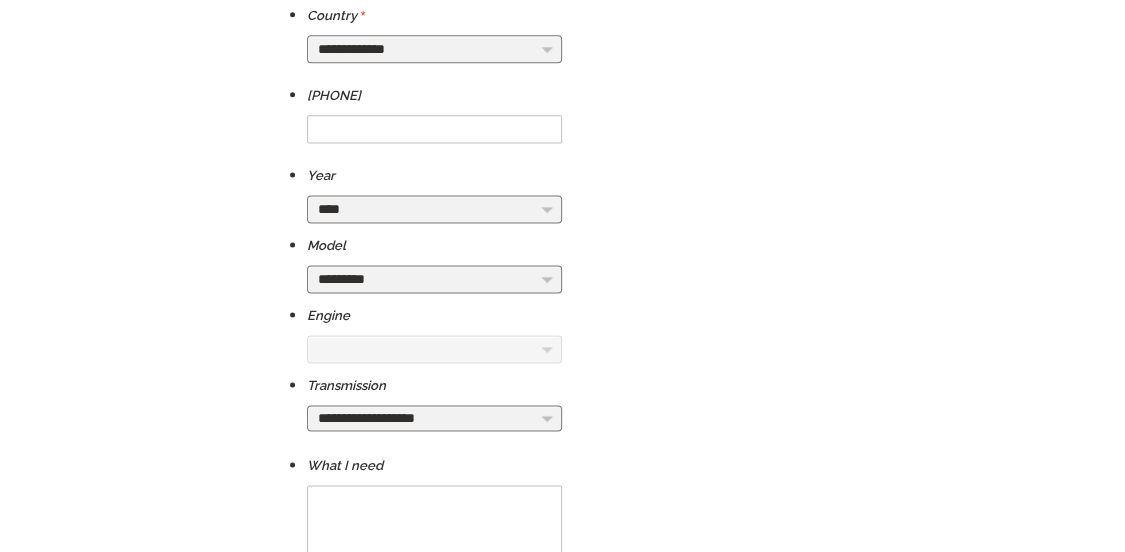 click on "**********" at bounding box center (434, 278) 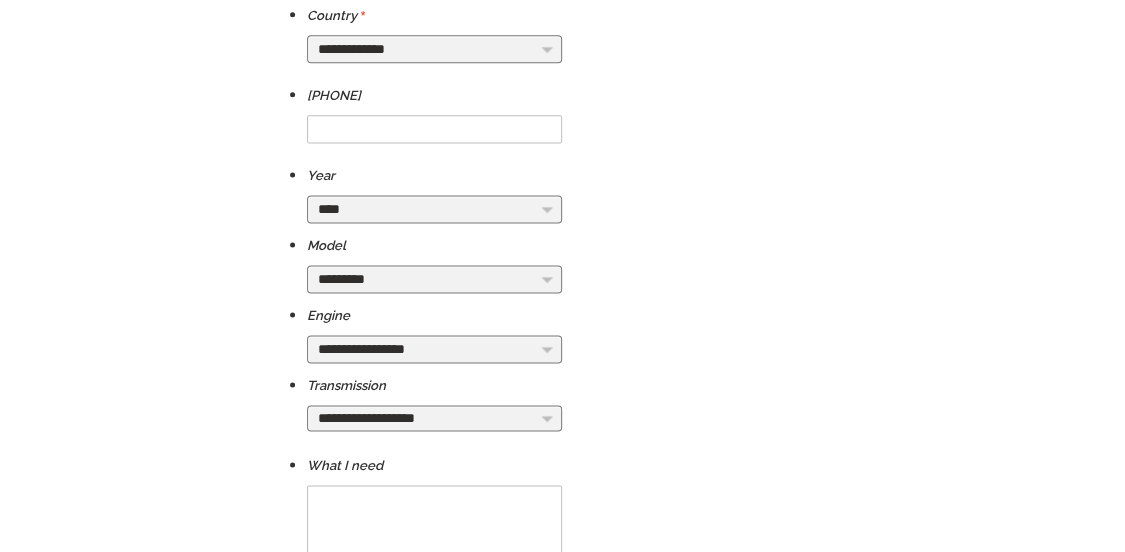 click on "**********" at bounding box center [434, 348] 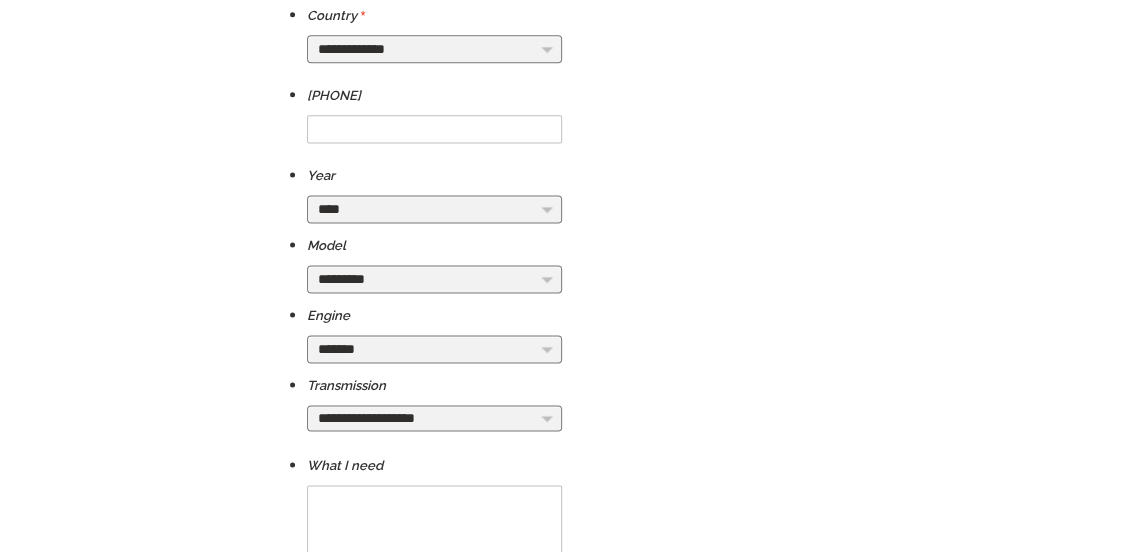 click on "**********" at bounding box center [434, 348] 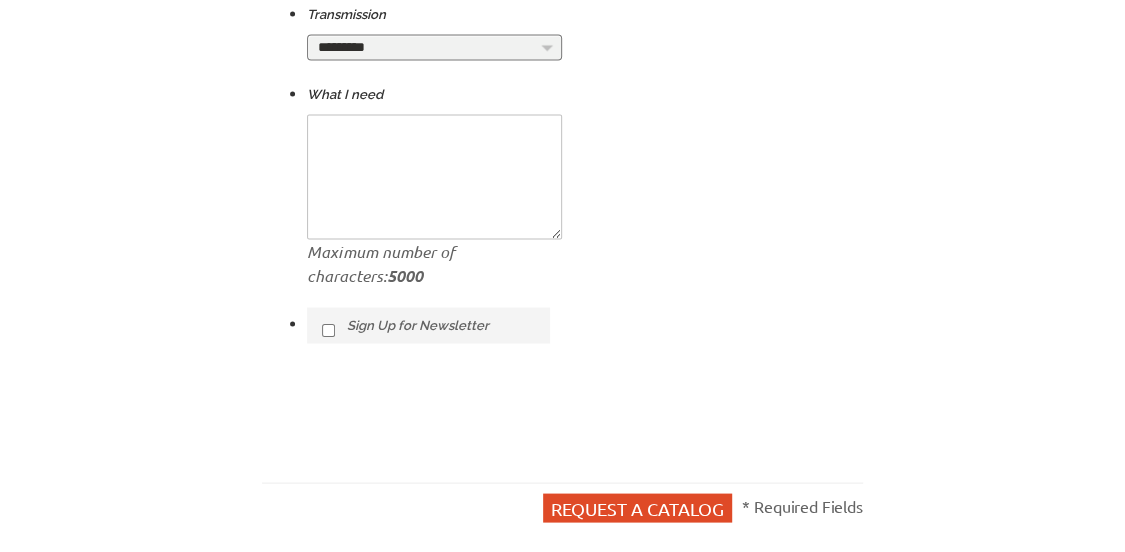 scroll, scrollTop: 1513, scrollLeft: 0, axis: vertical 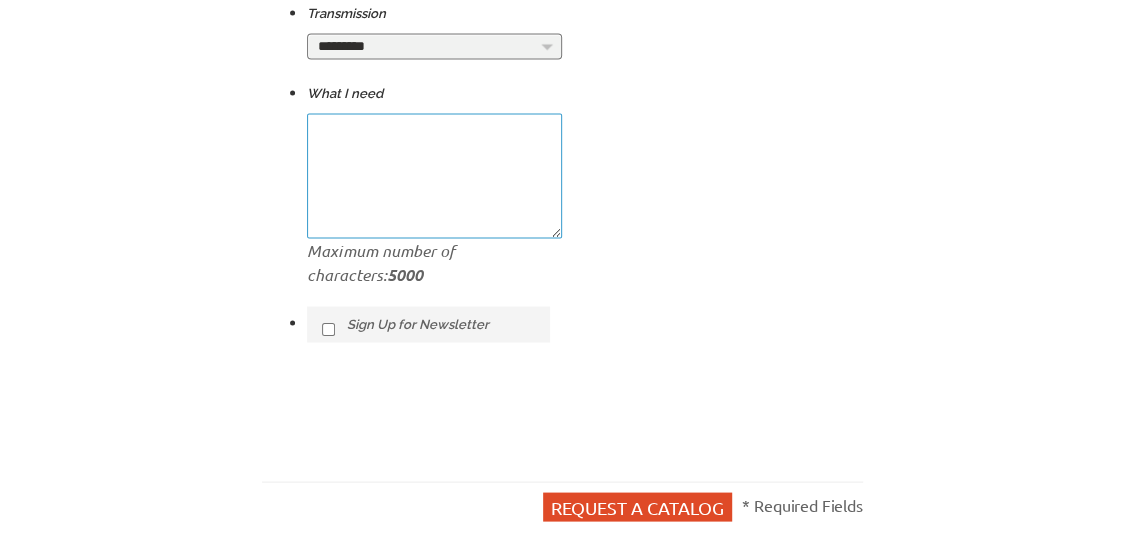 click at bounding box center (434, 175) 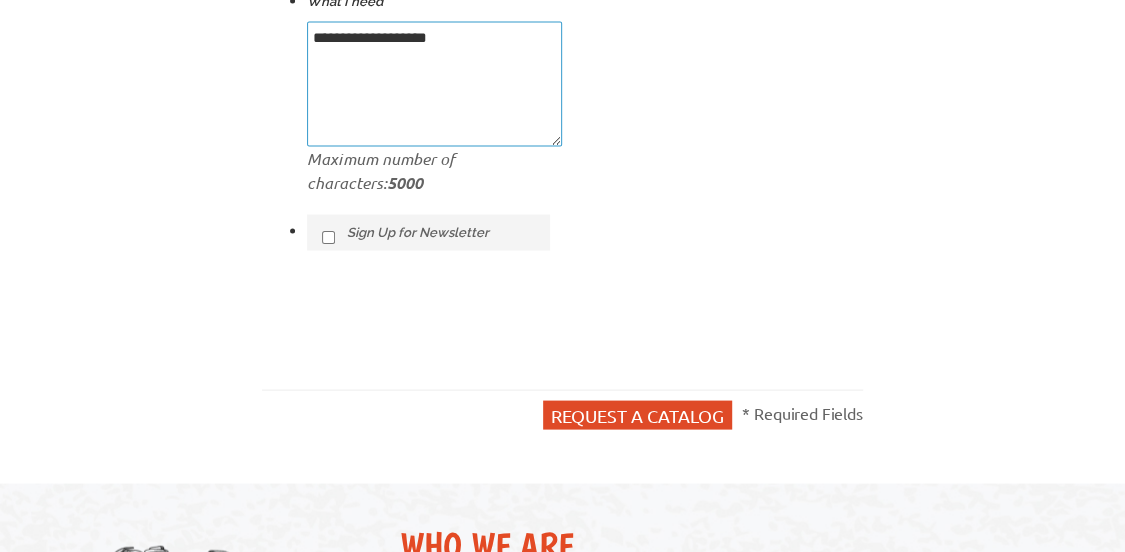 scroll, scrollTop: 1606, scrollLeft: 0, axis: vertical 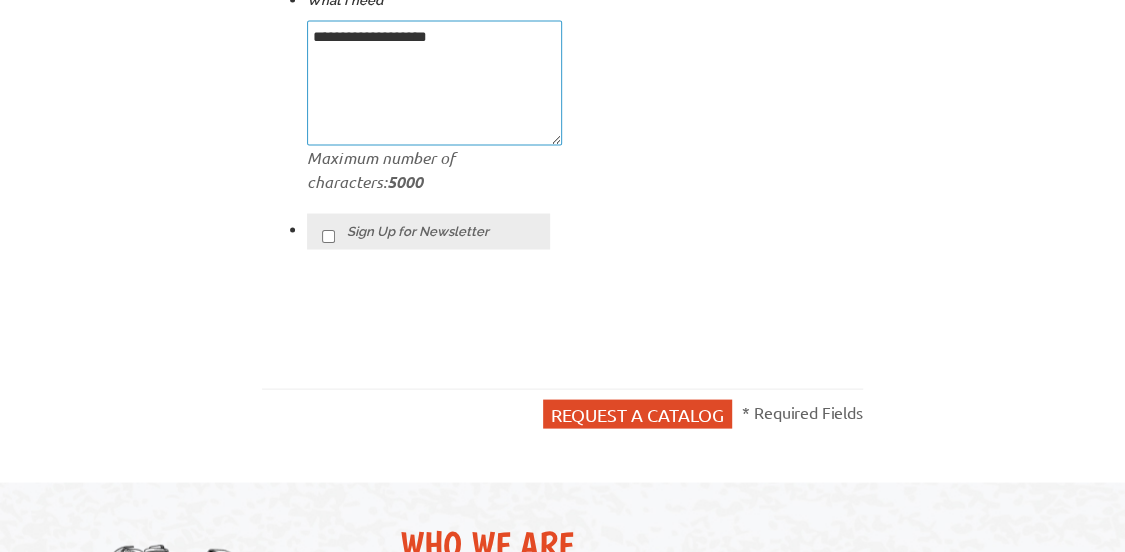 type on "**********" 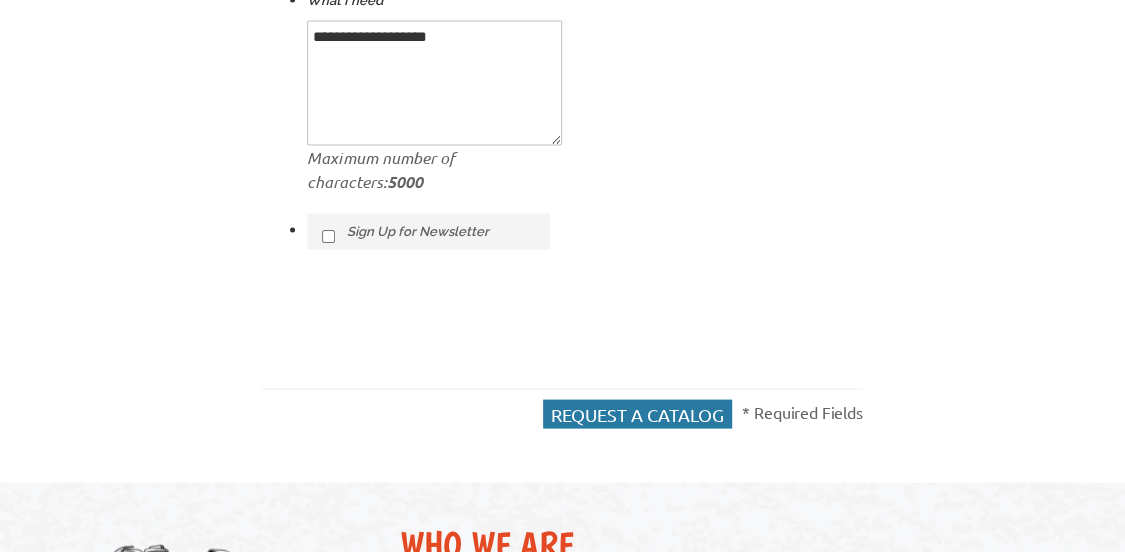 click on "Request a catalog" at bounding box center [637, 413] 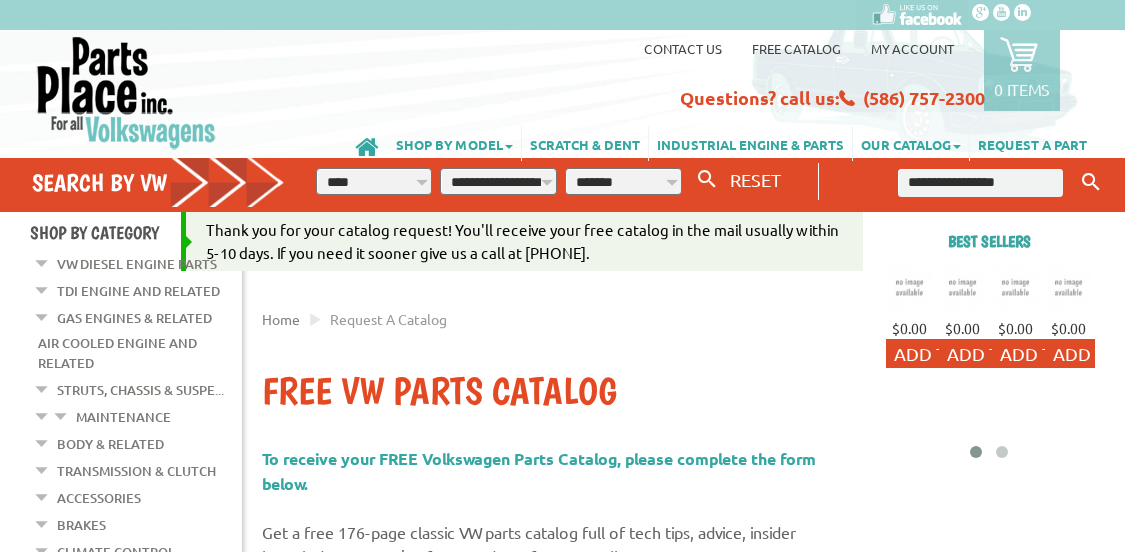 scroll, scrollTop: 0, scrollLeft: 0, axis: both 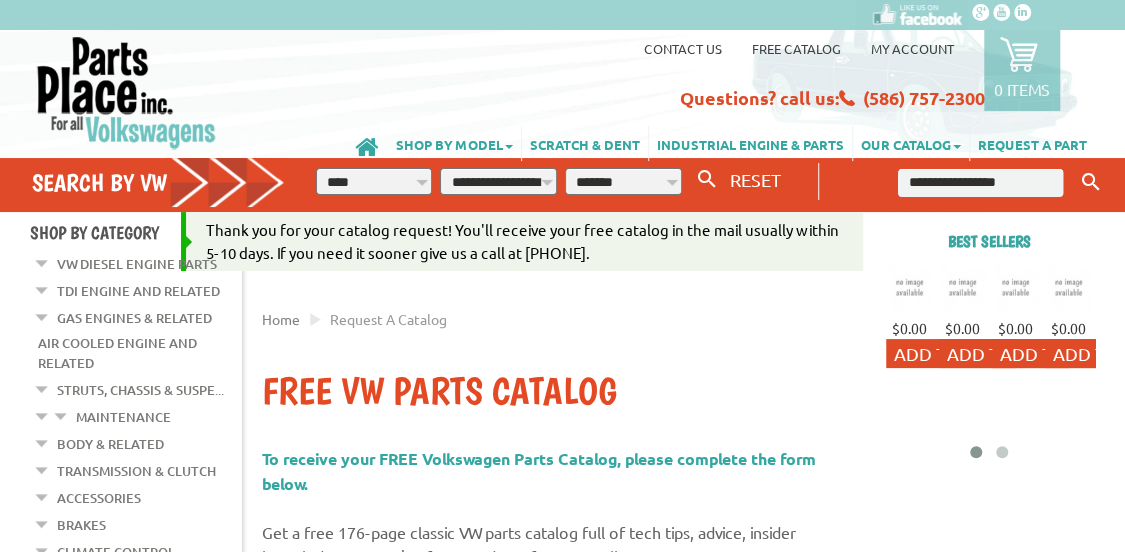 click on "Free VW Parts Catalog" at bounding box center (562, 392) 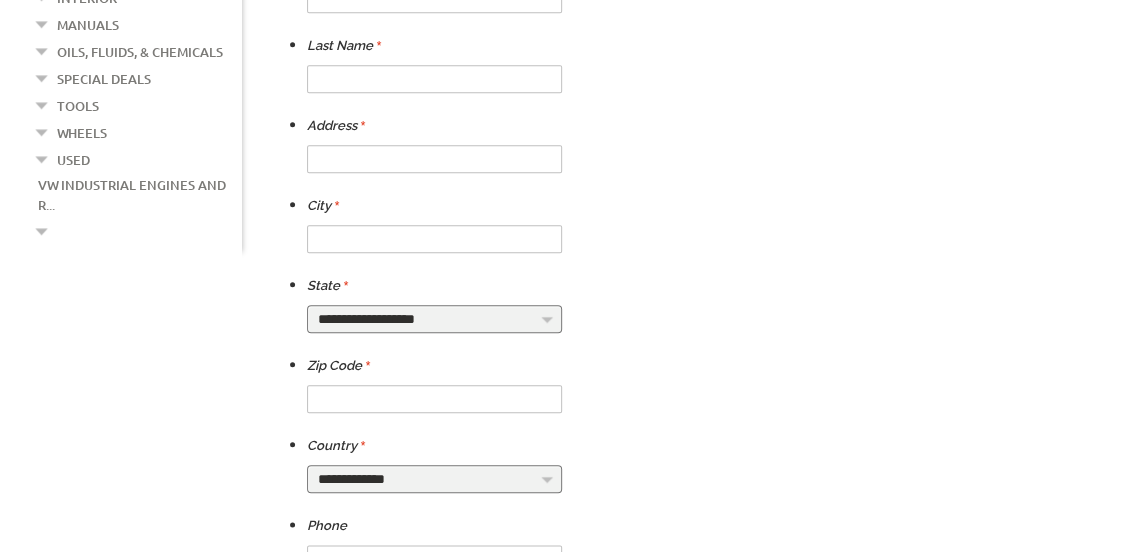 scroll, scrollTop: 0, scrollLeft: 0, axis: both 